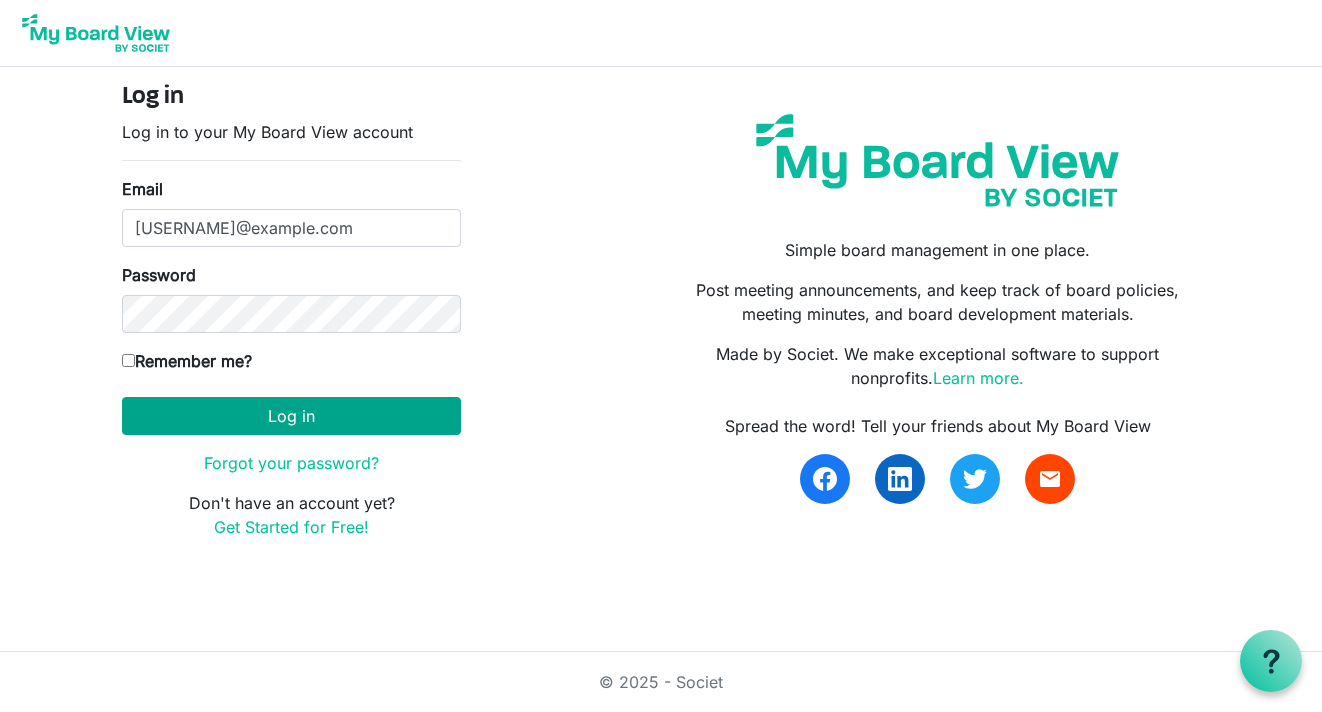 scroll, scrollTop: 0, scrollLeft: 0, axis: both 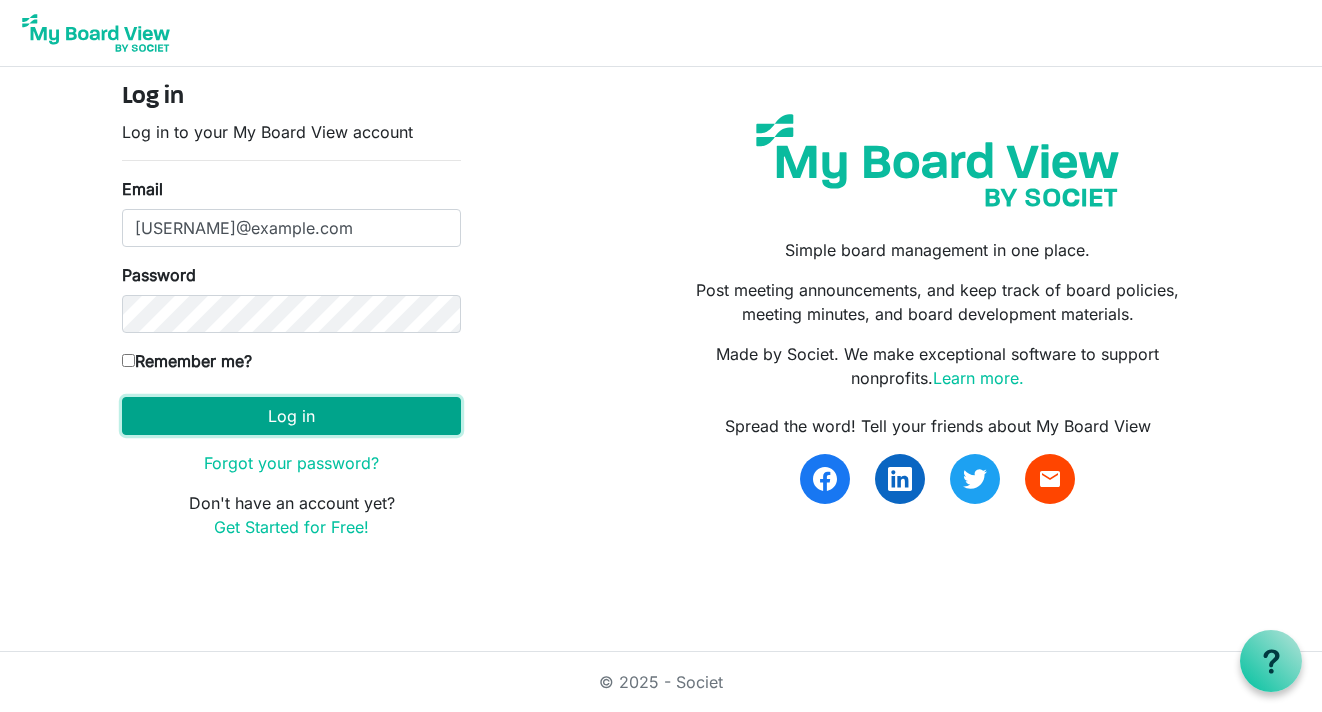 click on "Log in" at bounding box center (291, 416) 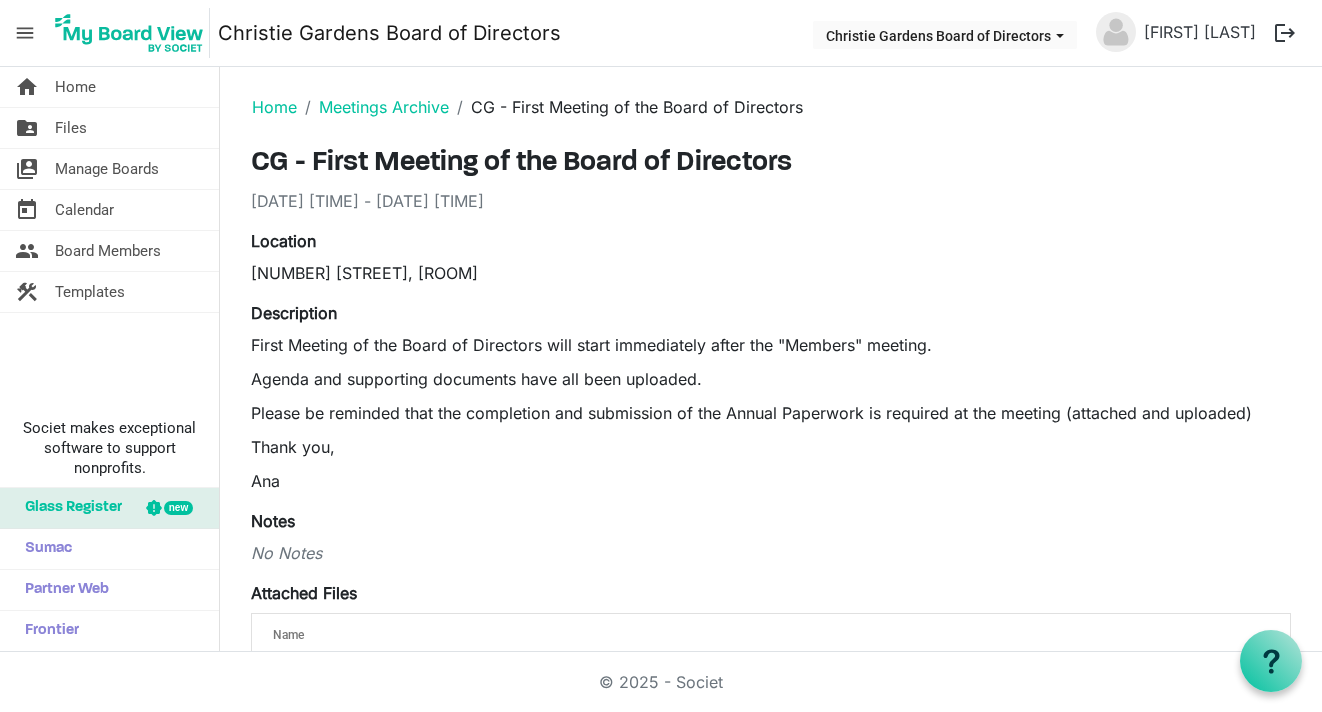 scroll, scrollTop: 0, scrollLeft: 0, axis: both 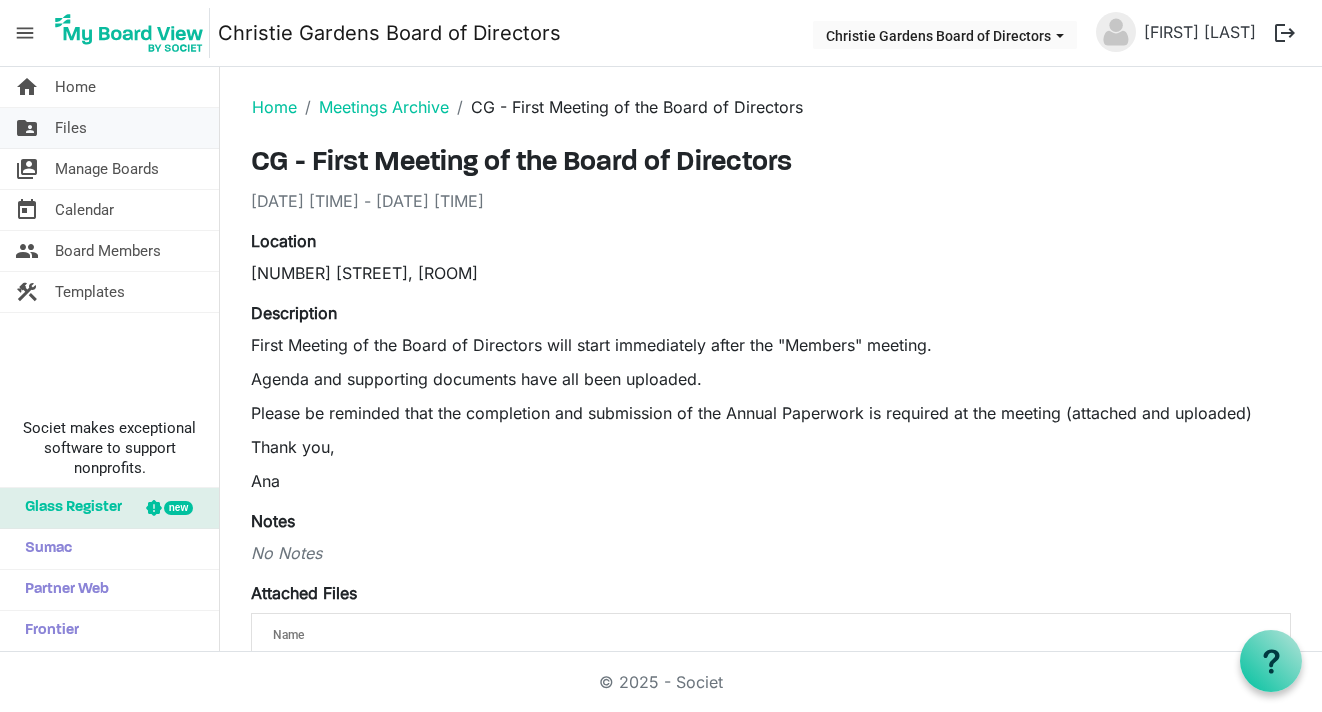 click on "folder_shared
Files" at bounding box center [109, 128] 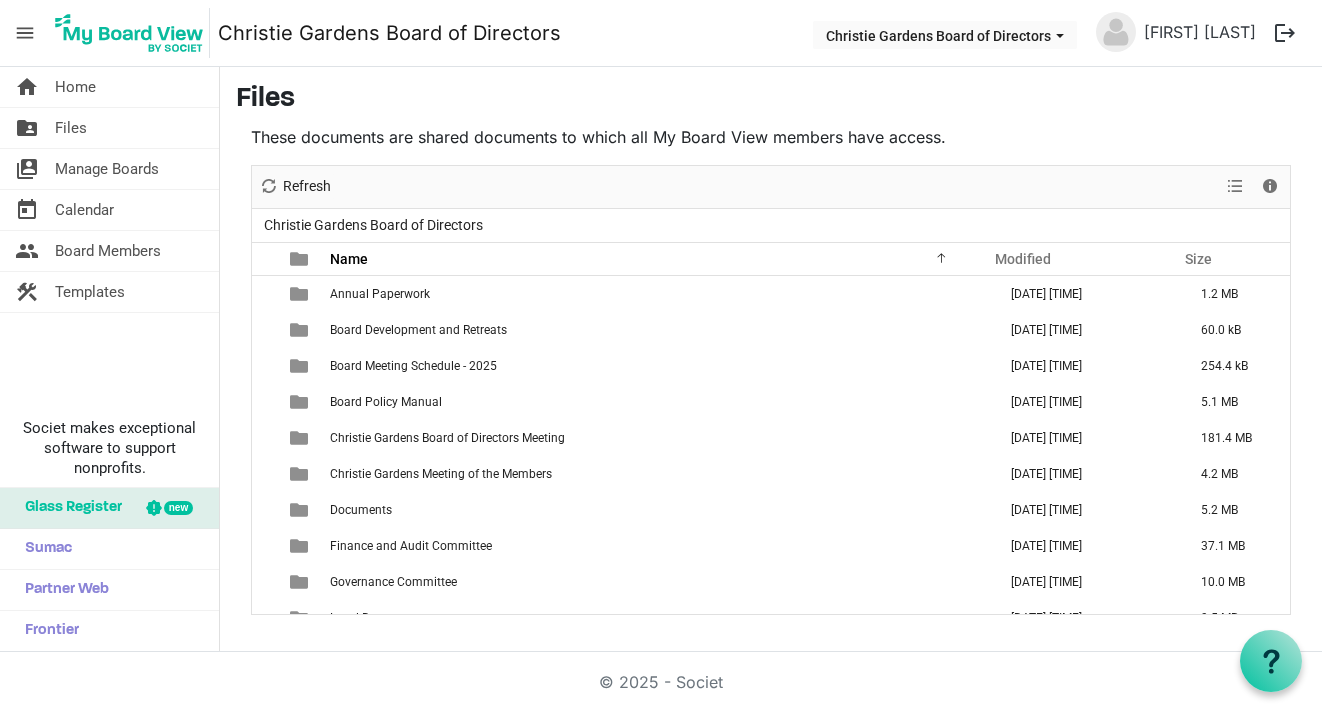 scroll, scrollTop: 0, scrollLeft: 0, axis: both 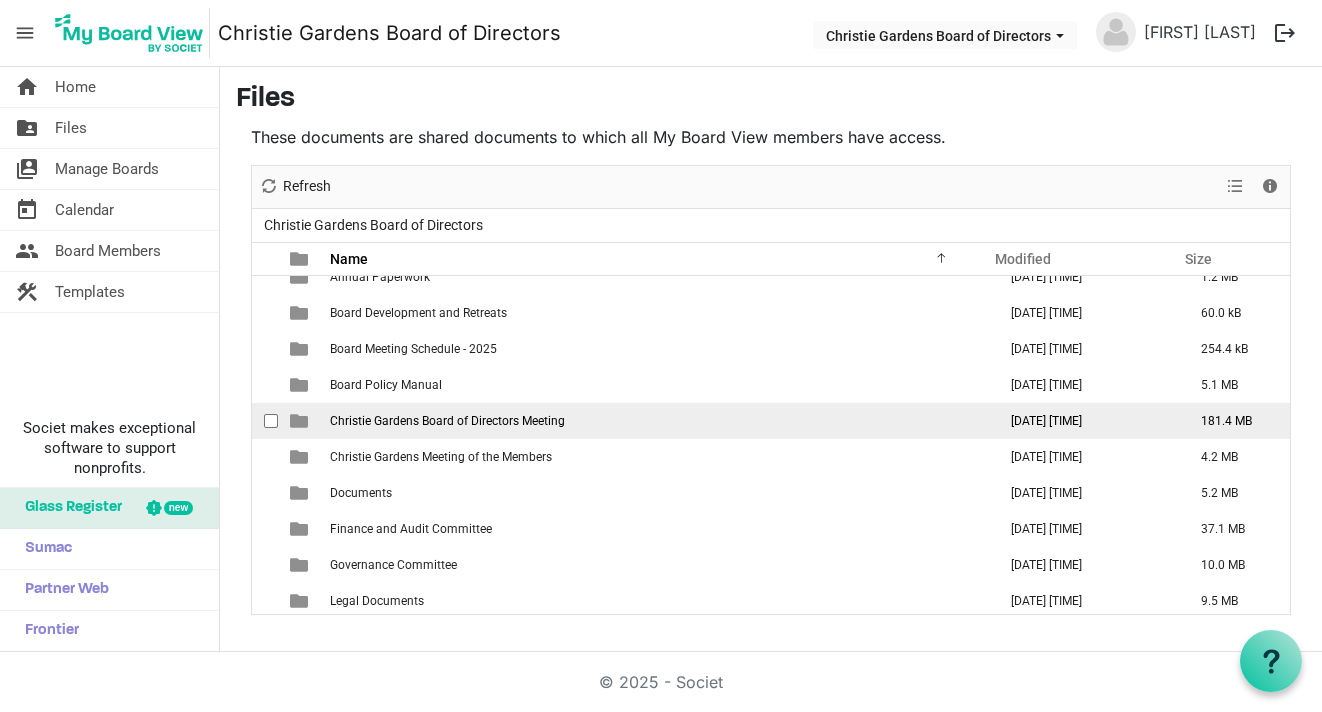 click on "Christie Gardens Board of Directors Meeting" at bounding box center [447, 421] 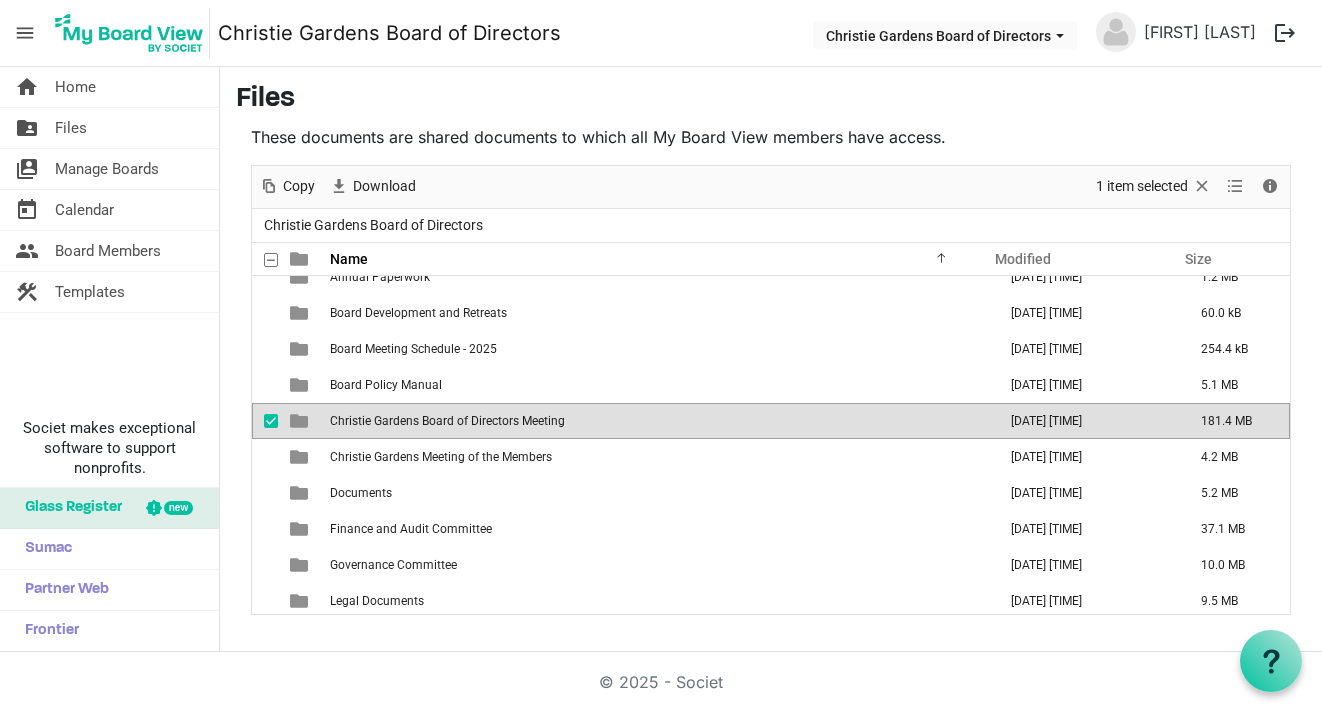 click on "Christie Gardens Board of Directors Meeting" at bounding box center (447, 421) 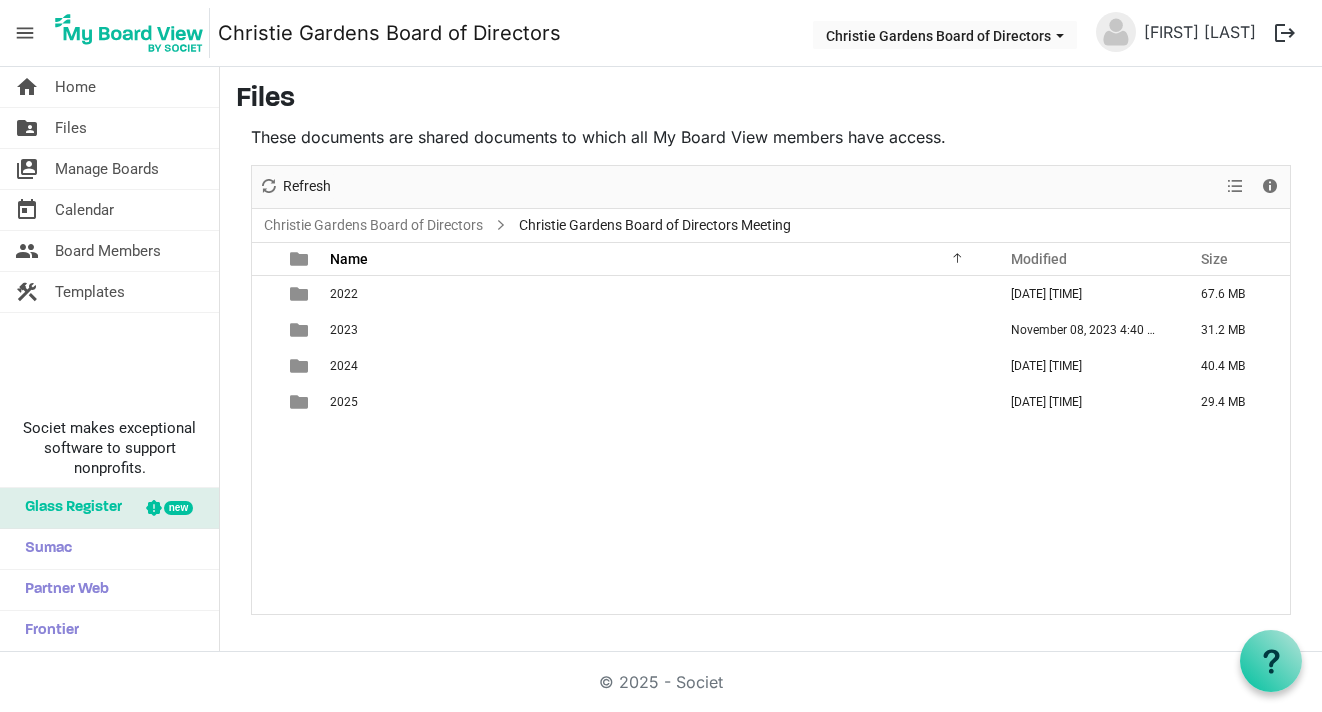 scroll, scrollTop: 0, scrollLeft: 0, axis: both 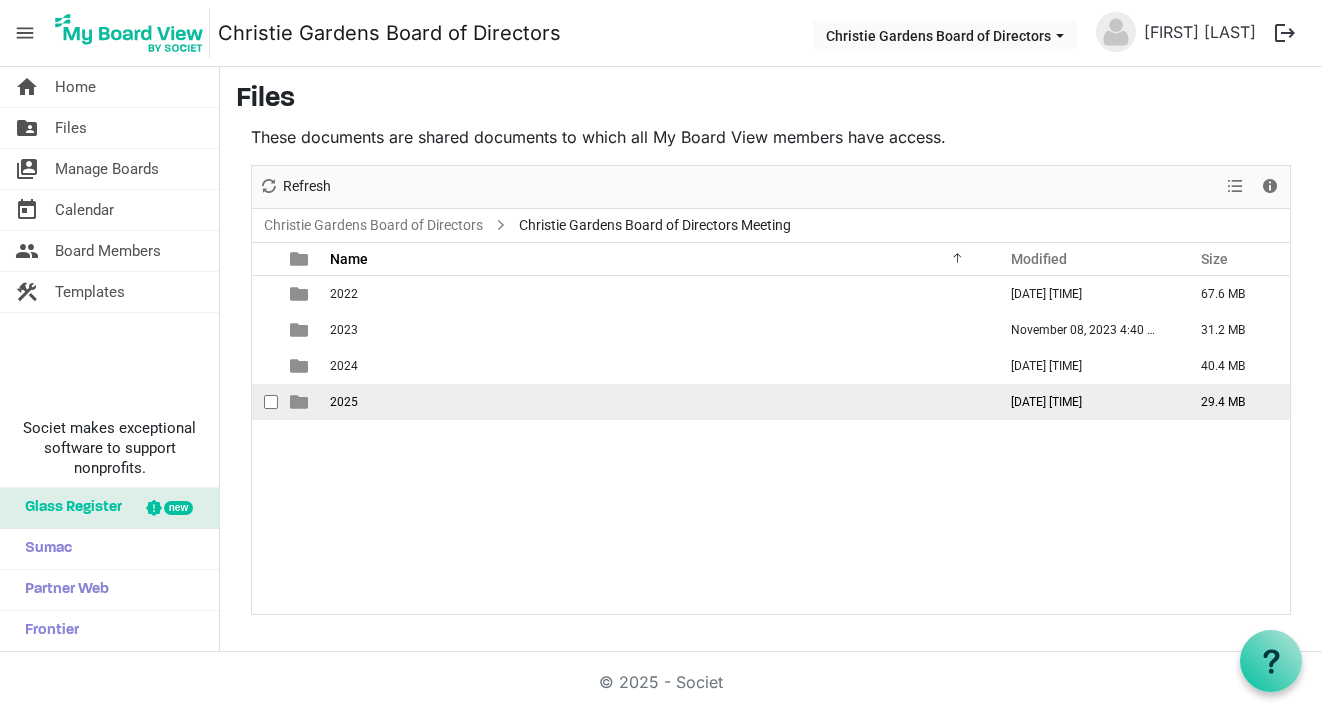 click at bounding box center (301, 402) 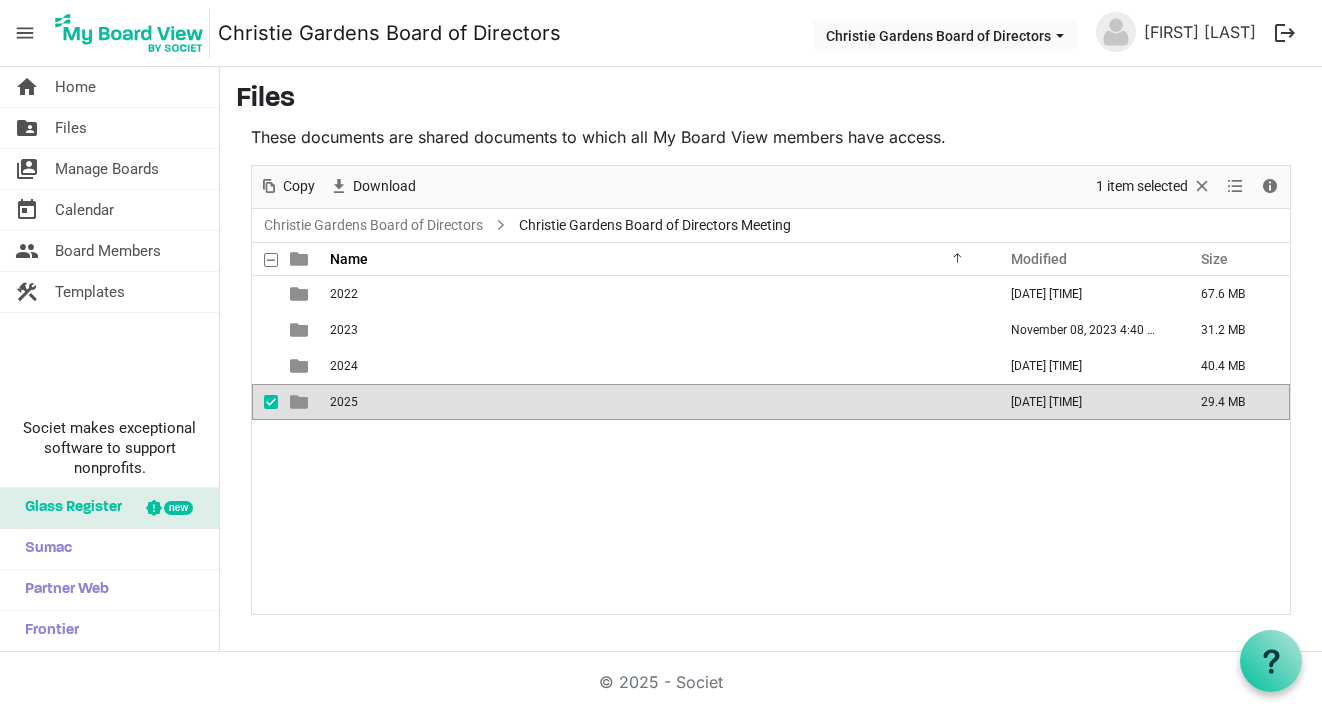 click at bounding box center (301, 402) 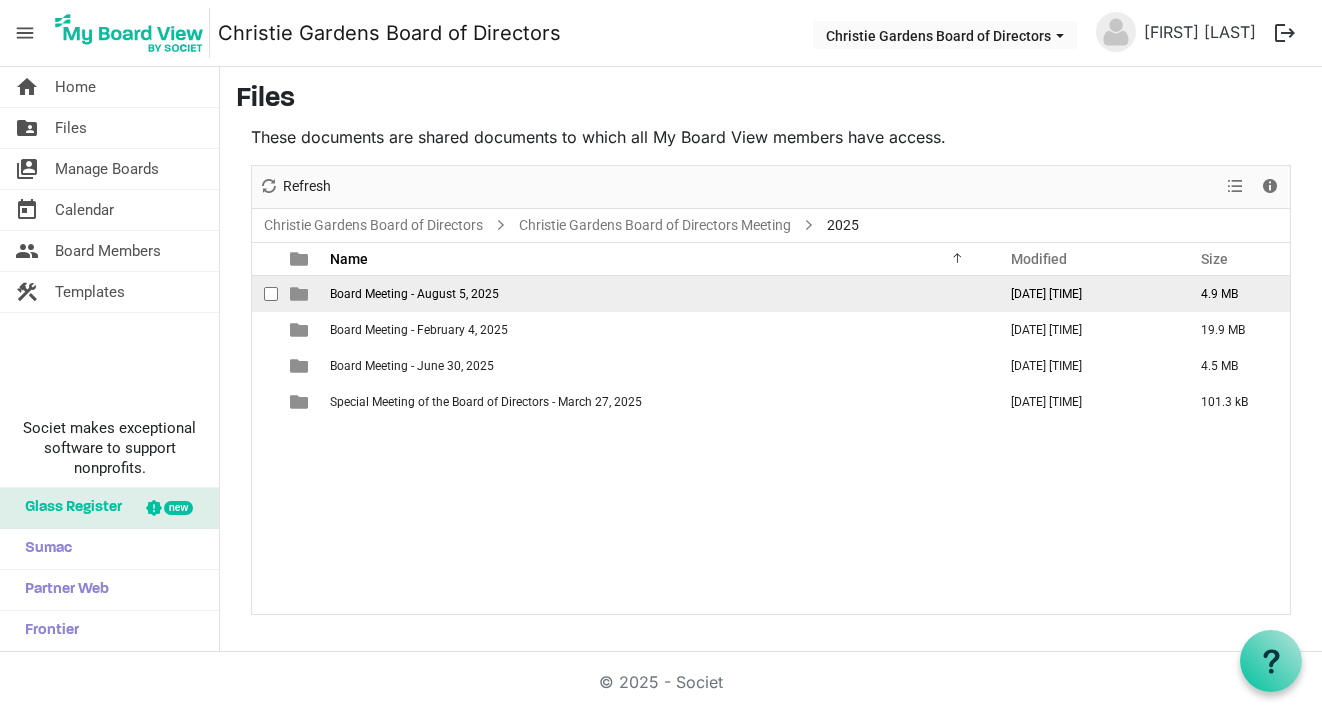 click on "Board Meeting - August 5, 2025" at bounding box center [414, 294] 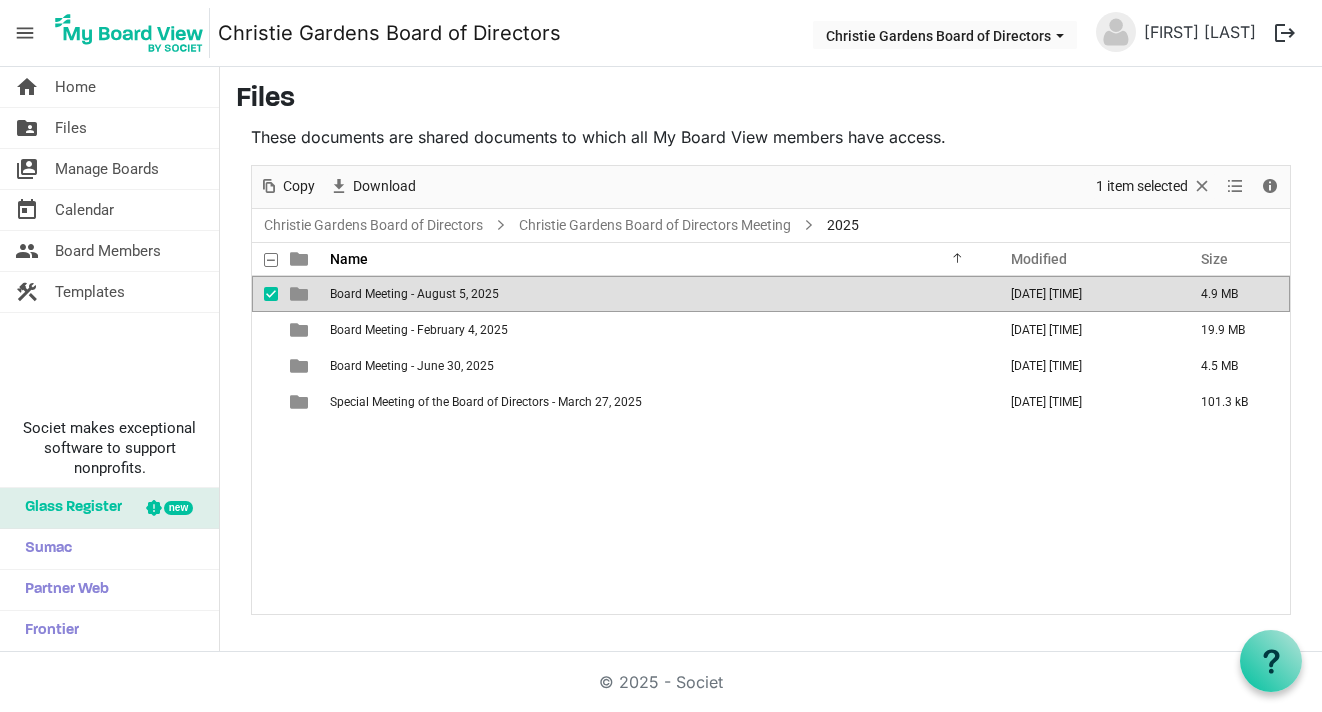 click on "Board Meeting - August 5, 2025" at bounding box center [414, 294] 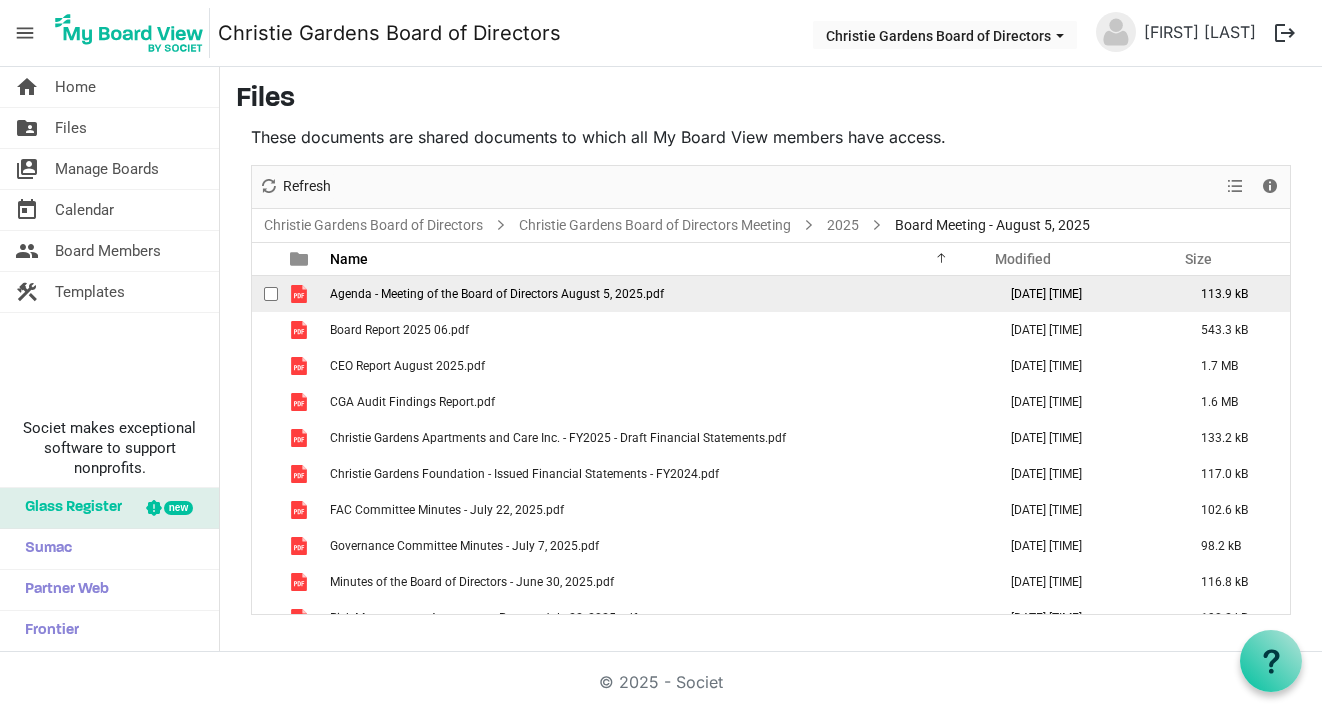 click on "Agenda - Meeting of the Board of Directors August 5, 2025.pdf" at bounding box center [497, 294] 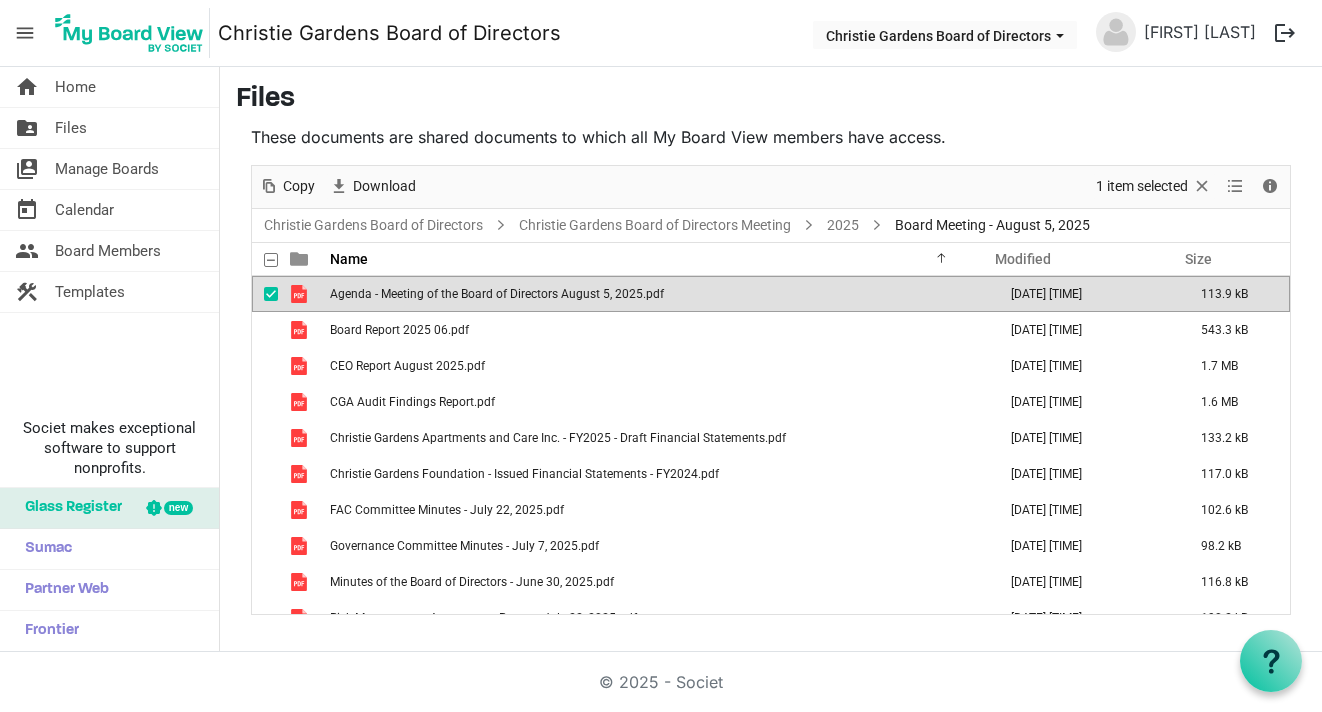 click on "Agenda - Meeting of the Board of Directors August 5, 2025.pdf" at bounding box center [497, 294] 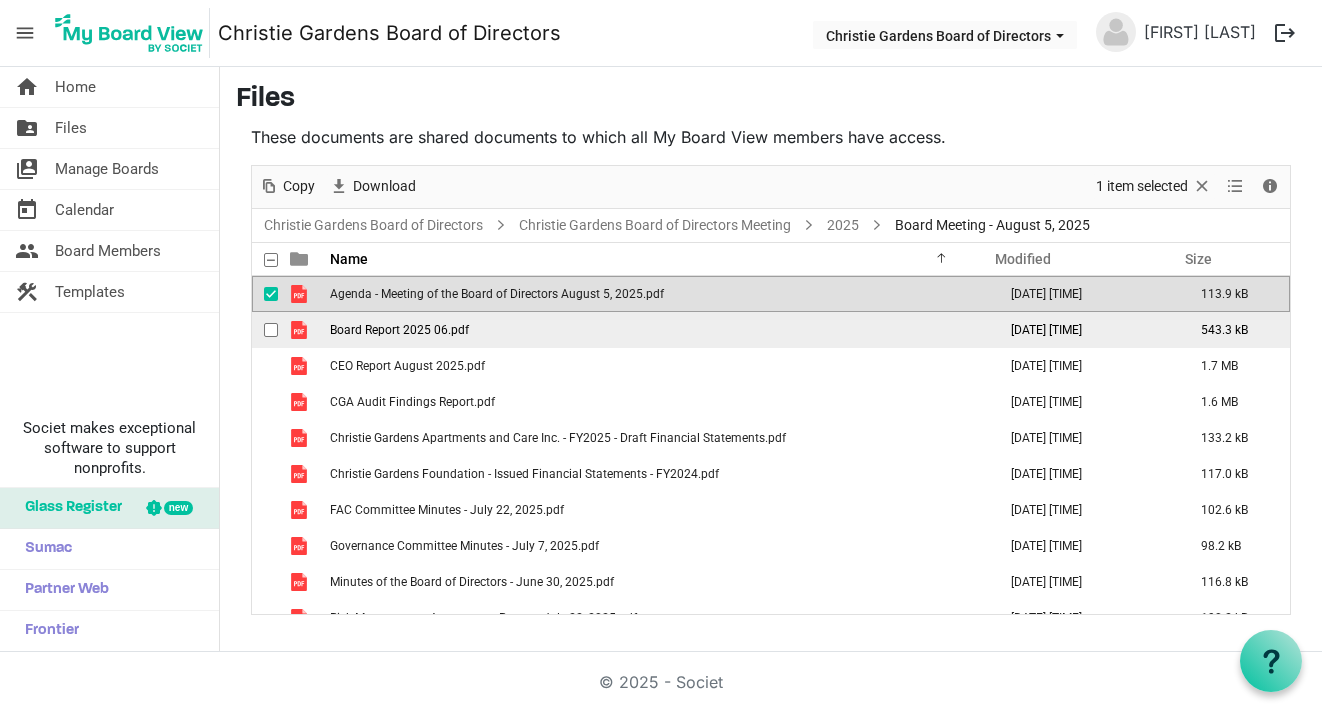 click on "Board Report 2025 06.pdf" at bounding box center (399, 330) 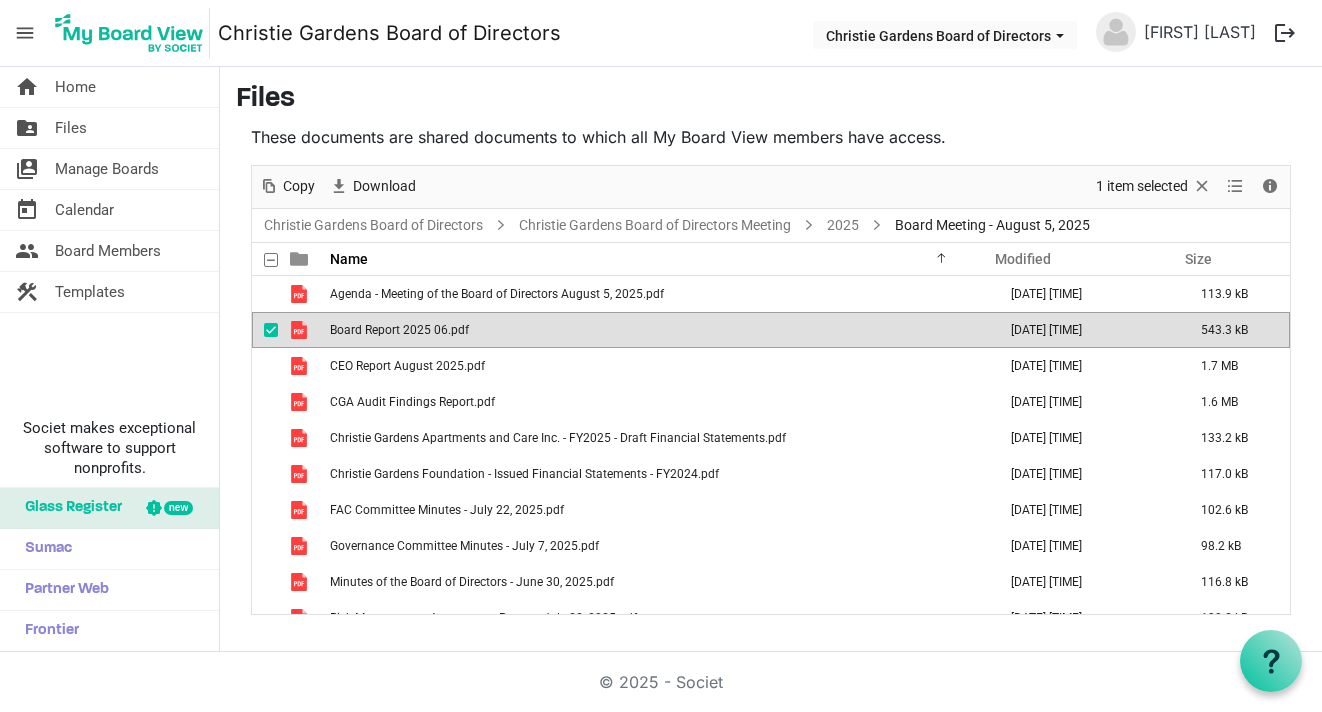 click on "Board Report 2025 06.pdf" at bounding box center (399, 330) 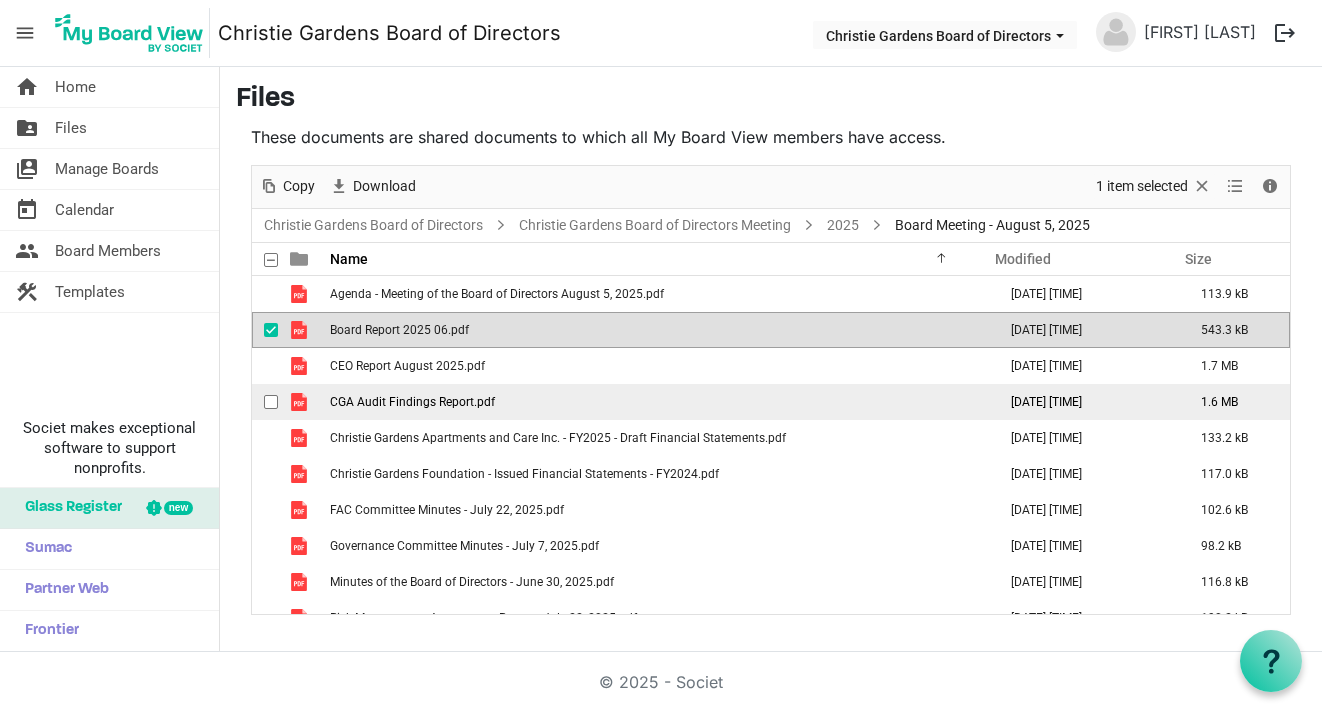 click on "CGA Audit Findings Report.pdf" at bounding box center [412, 402] 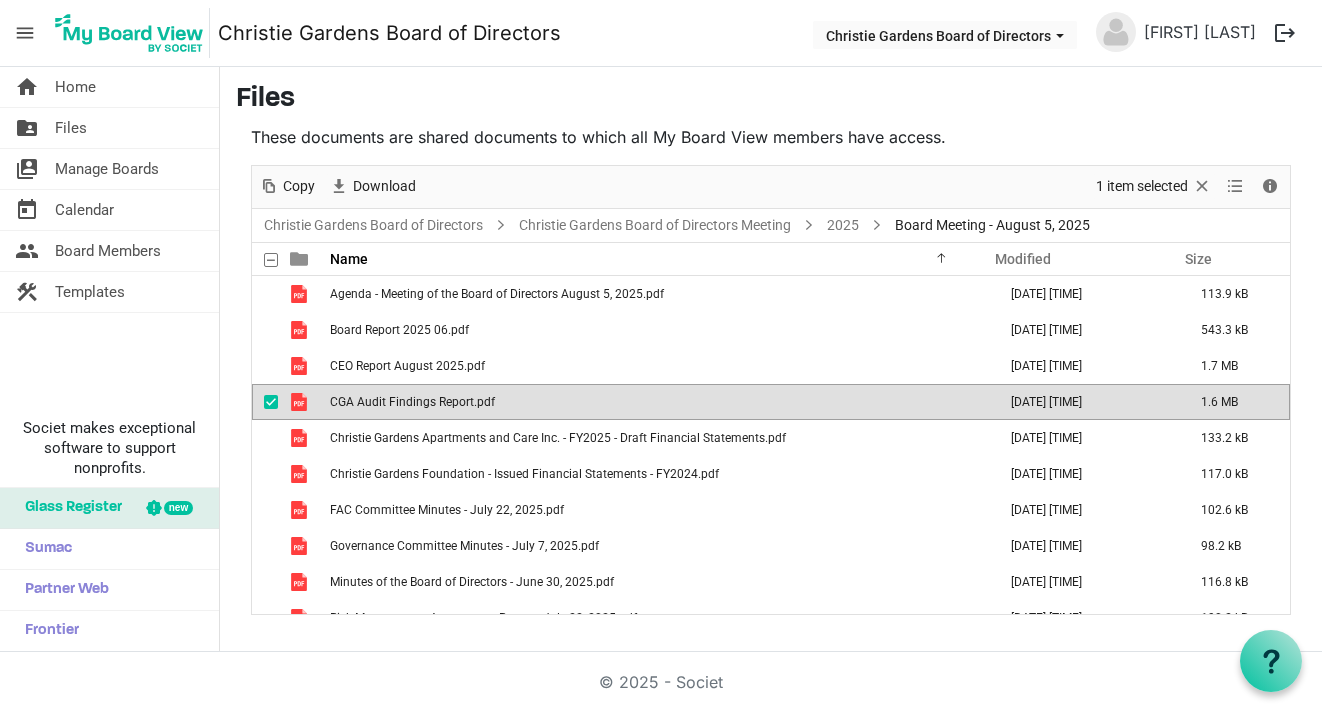 click on "CGA Audit Findings Report.pdf" at bounding box center (412, 402) 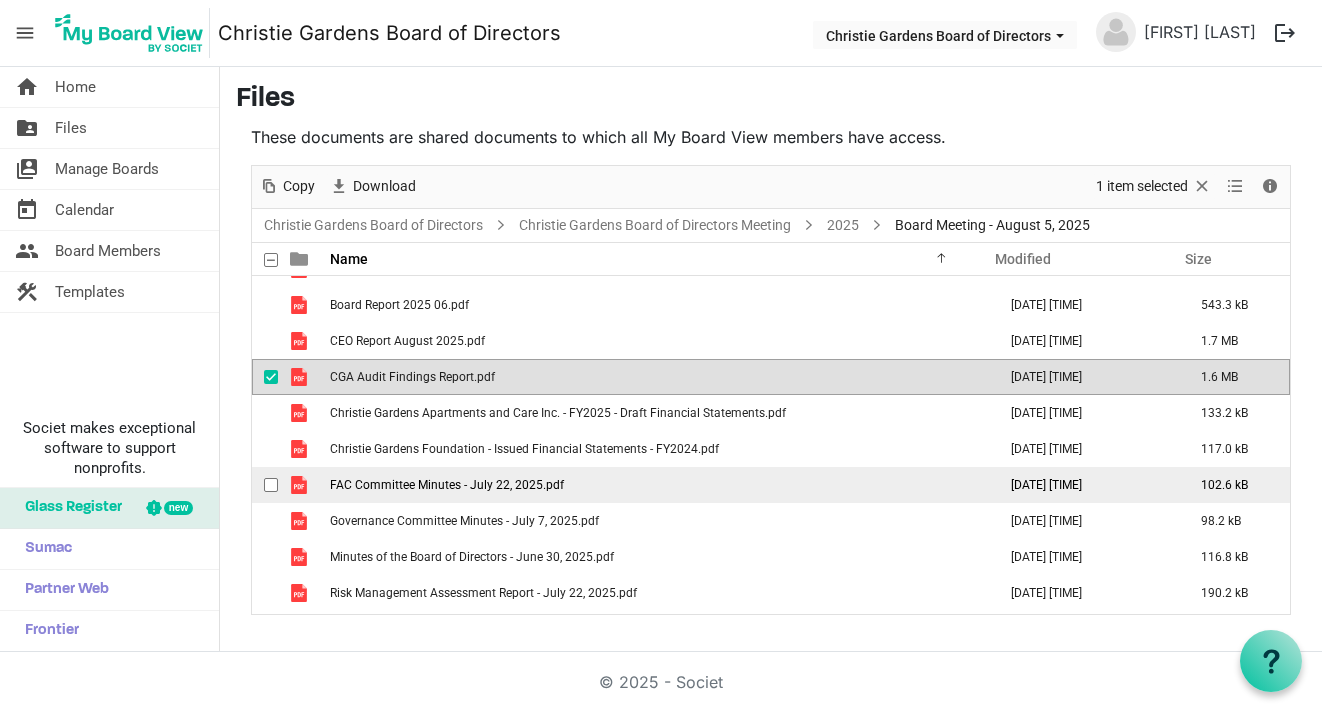 scroll, scrollTop: 0, scrollLeft: 0, axis: both 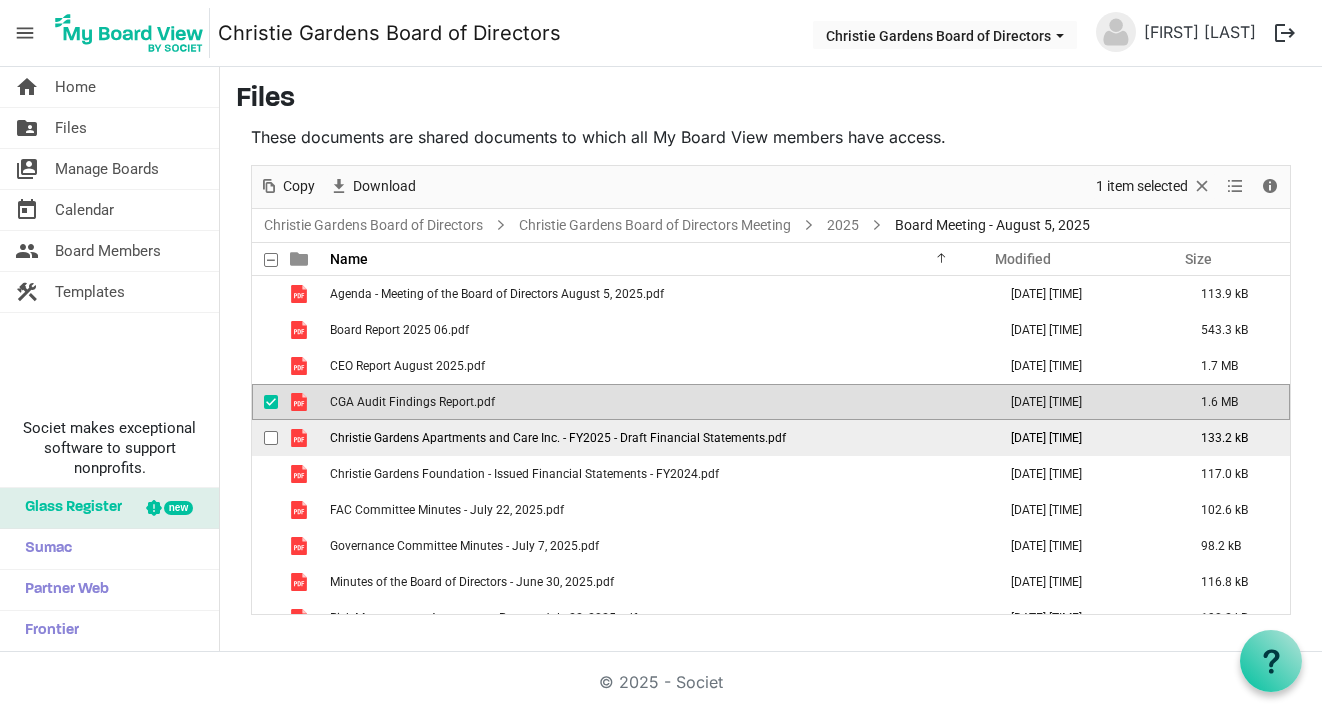 click on "Christie Gardens Apartments and Care Inc. - FY2025 - Draft Financial Statements.pdf" at bounding box center [657, 438] 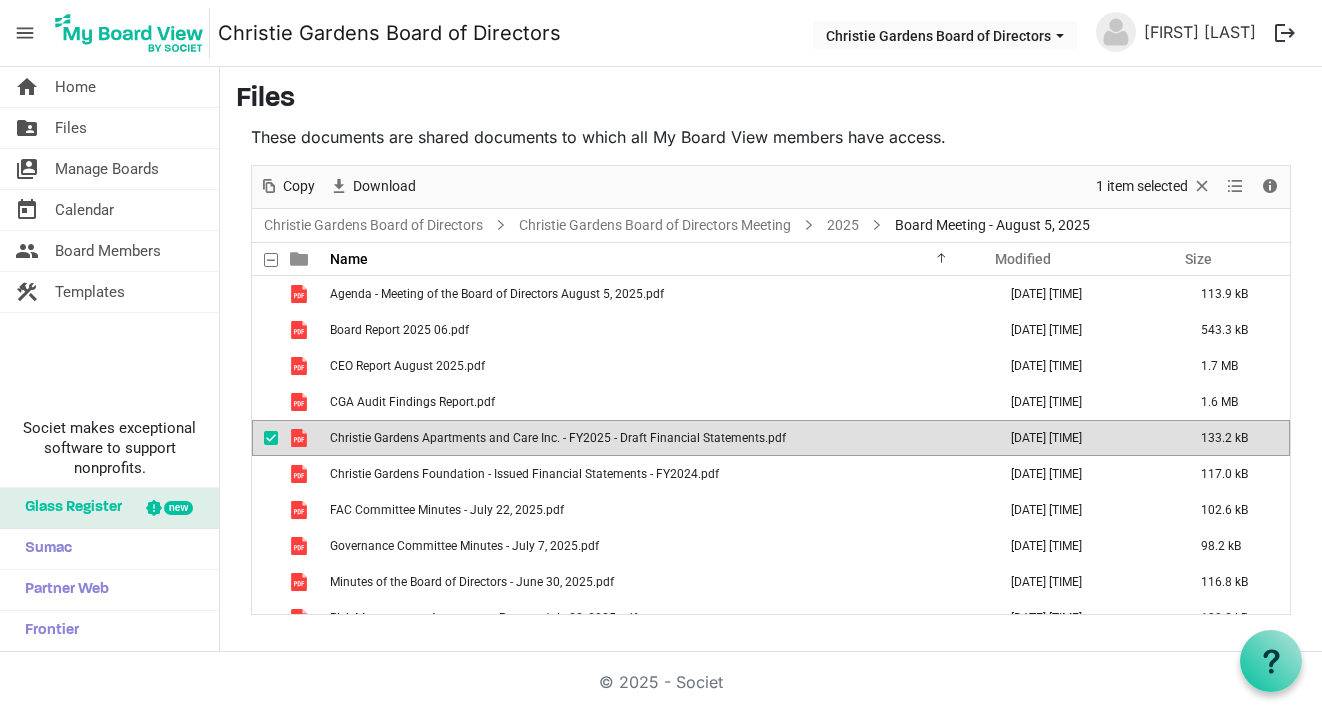 click on "Christie Gardens Apartments and Care Inc. - FY2025 - Draft Financial Statements.pdf" at bounding box center (657, 438) 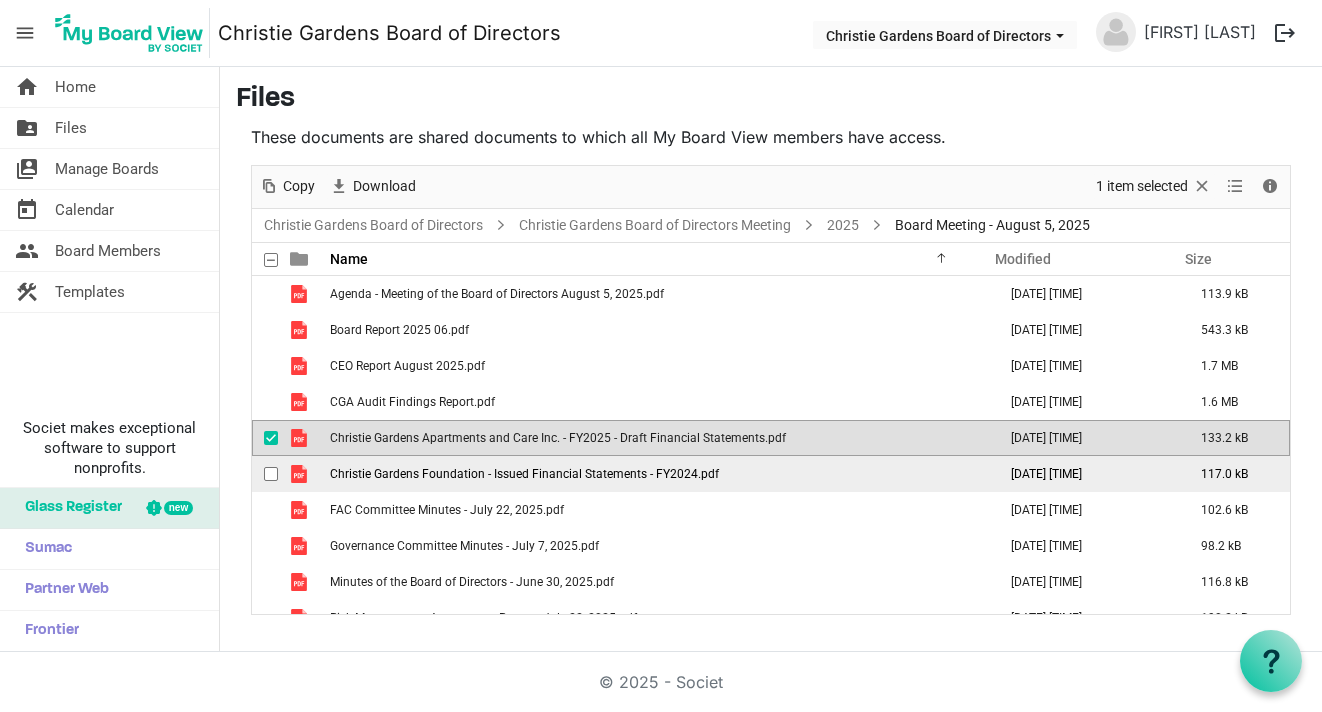 click on "Christie Gardens Foundation - Issued Financial Statements - FY2024.pdf" at bounding box center (657, 474) 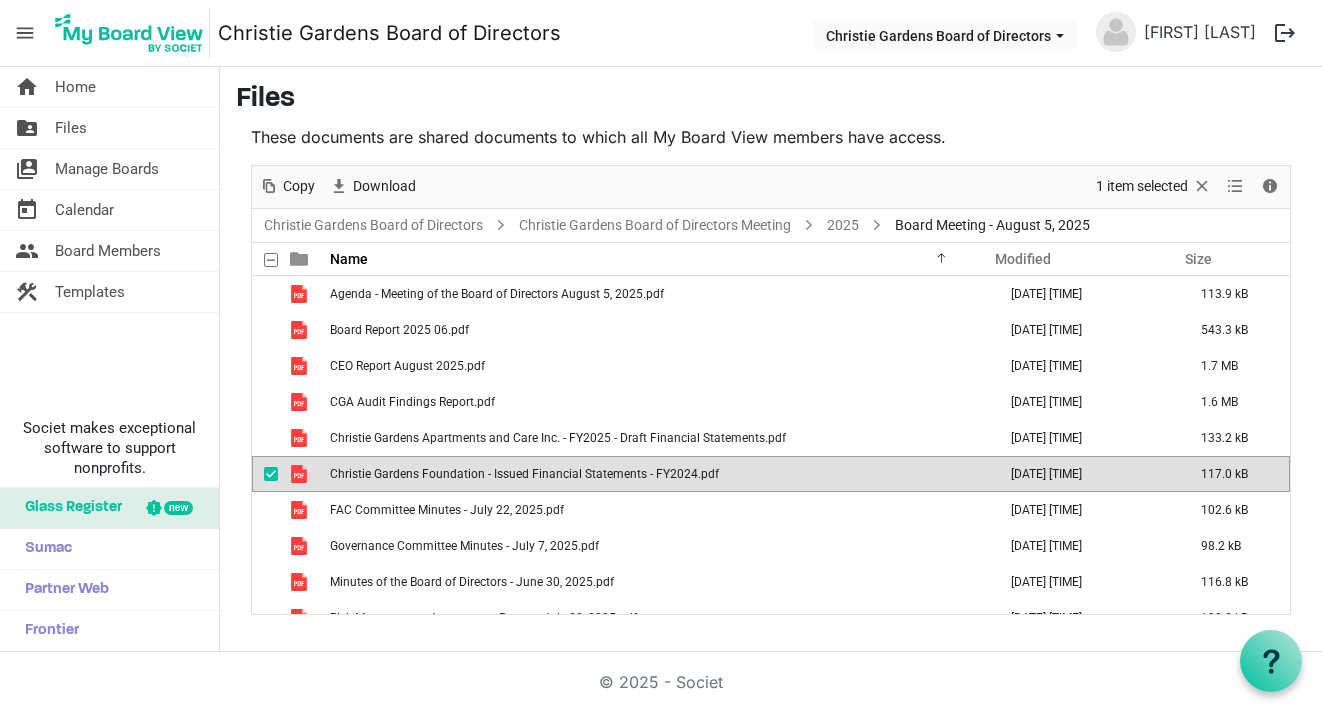 click on "Christie Gardens Foundation - Issued Financial Statements - FY2024.pdf" at bounding box center (657, 474) 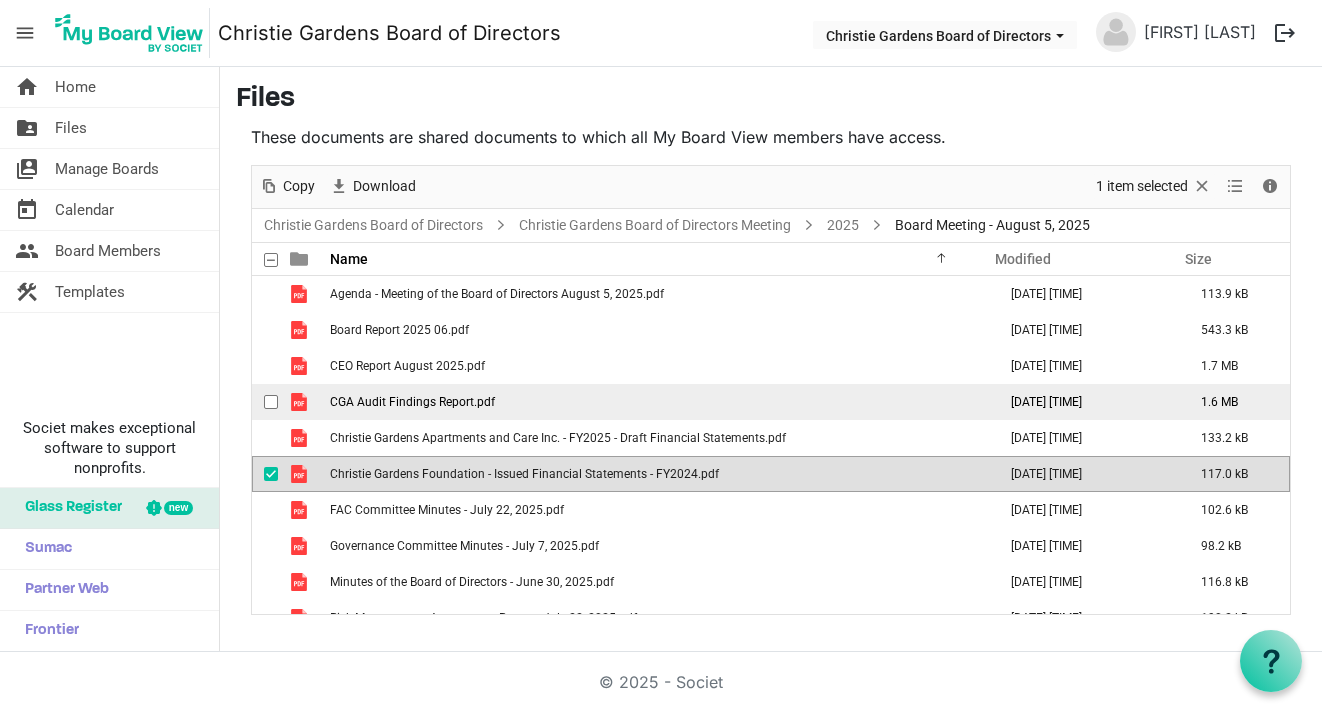 scroll, scrollTop: 58, scrollLeft: 0, axis: vertical 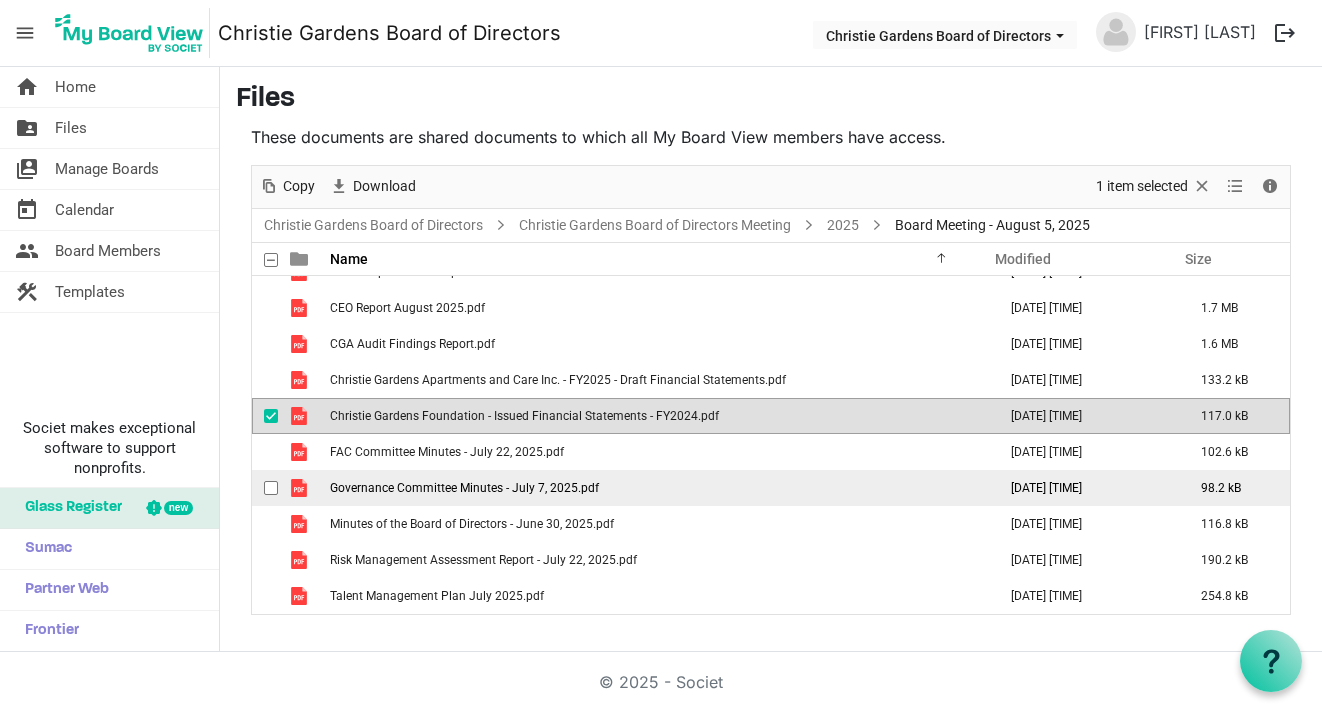 click on "Governance Committee Minutes - July 7, 2025.pdf" at bounding box center [464, 488] 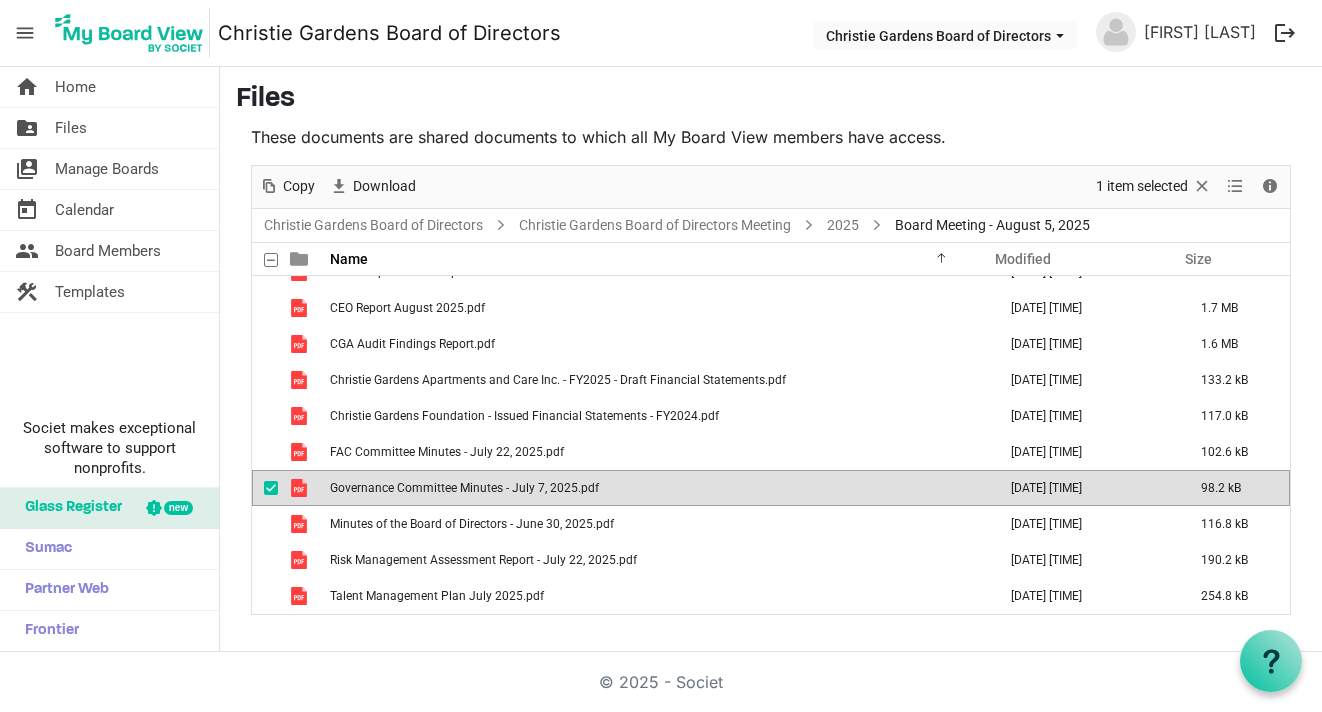 click on "Governance Committee Minutes - July 7, 2025.pdf" at bounding box center (464, 488) 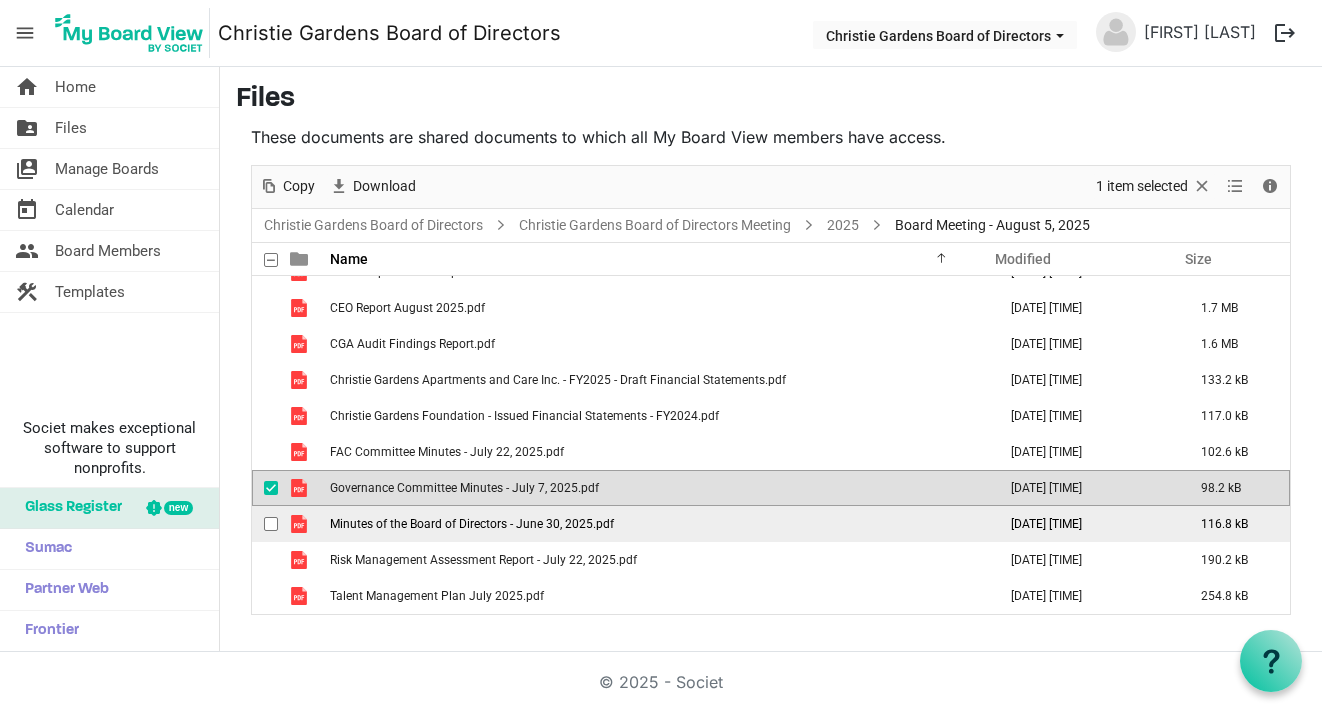 click on "Minutes of the Board of Directors - June 30, 2025.pdf" at bounding box center (472, 524) 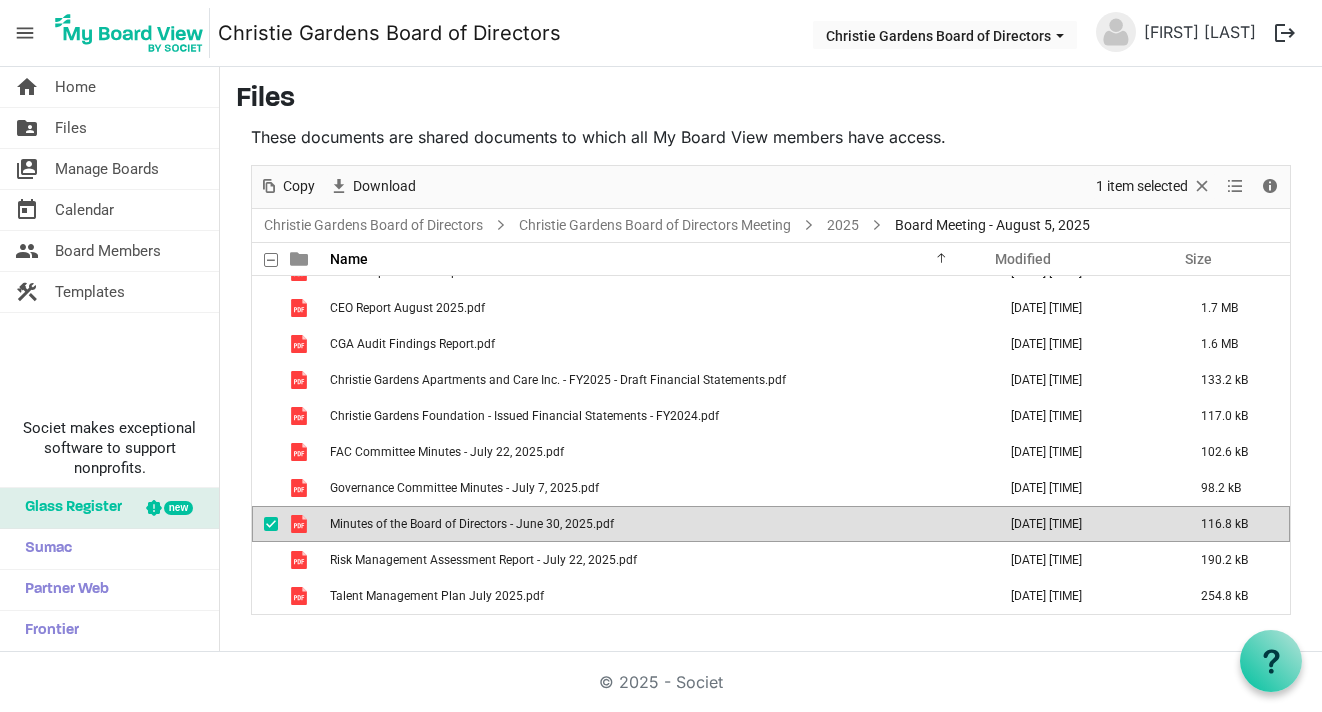 click on "Minutes of the Board of Directors - June 30, 2025.pdf" at bounding box center [472, 524] 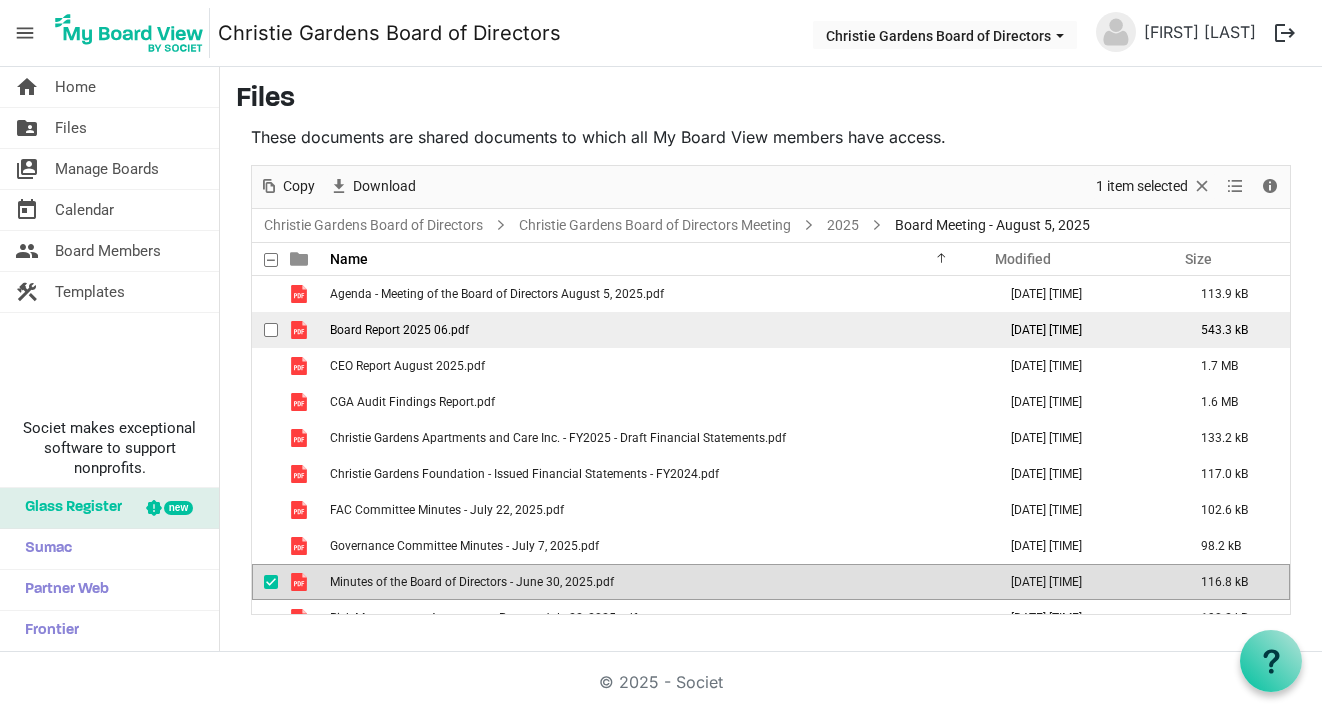 scroll, scrollTop: 58, scrollLeft: 0, axis: vertical 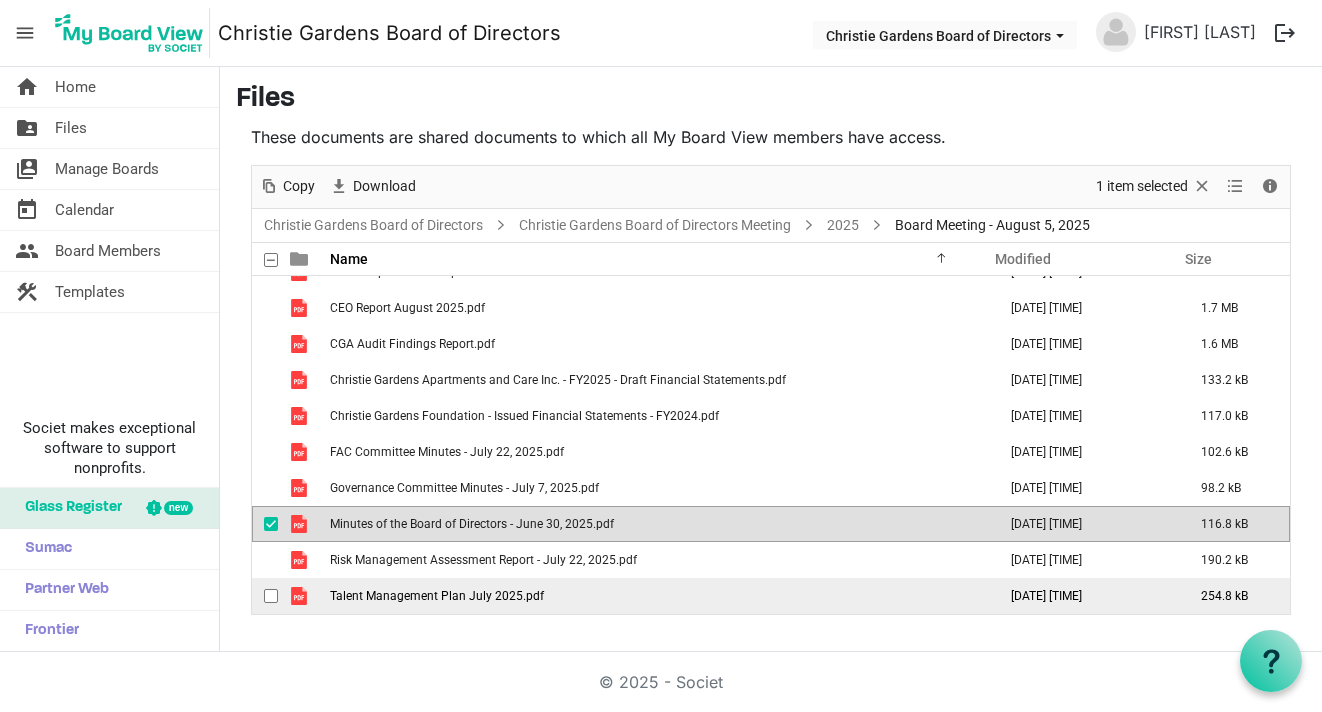 click on "Talent  Management Plan July 2025.pdf" at bounding box center [437, 596] 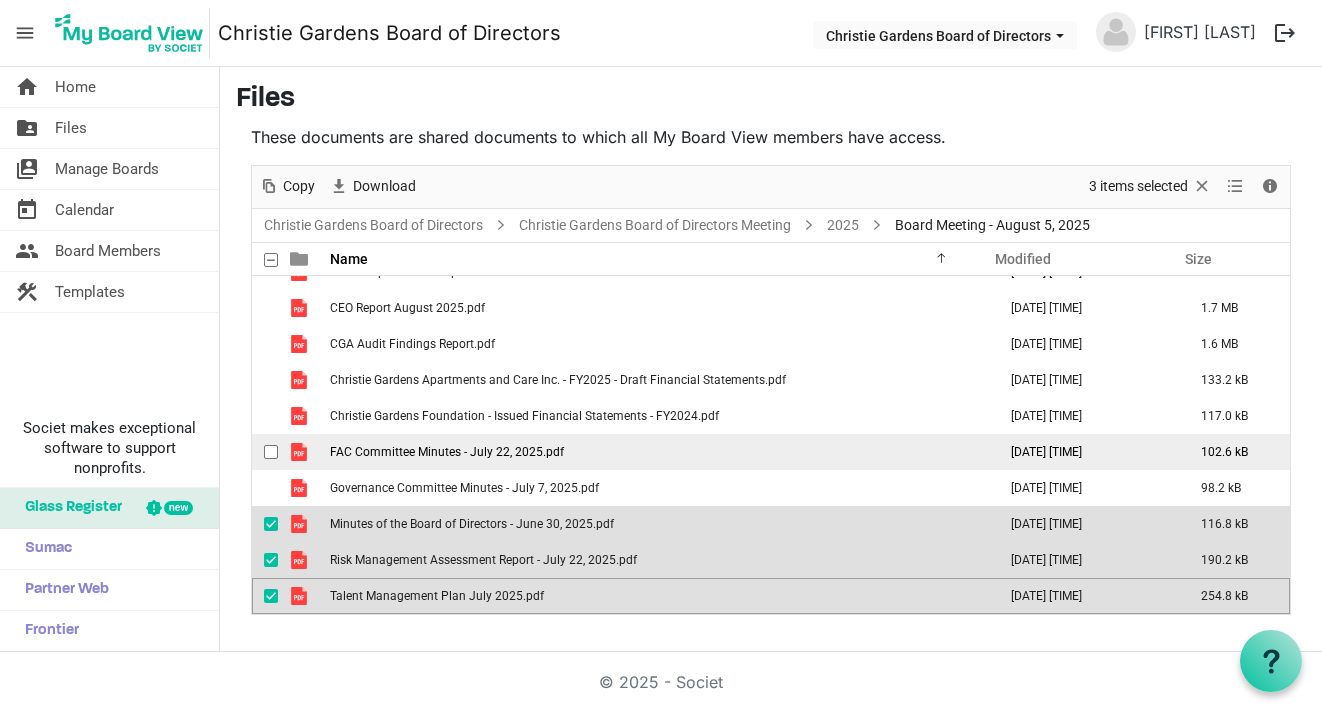 click on "FAC Committee Minutes - July 22, 2025.pdf" at bounding box center (657, 452) 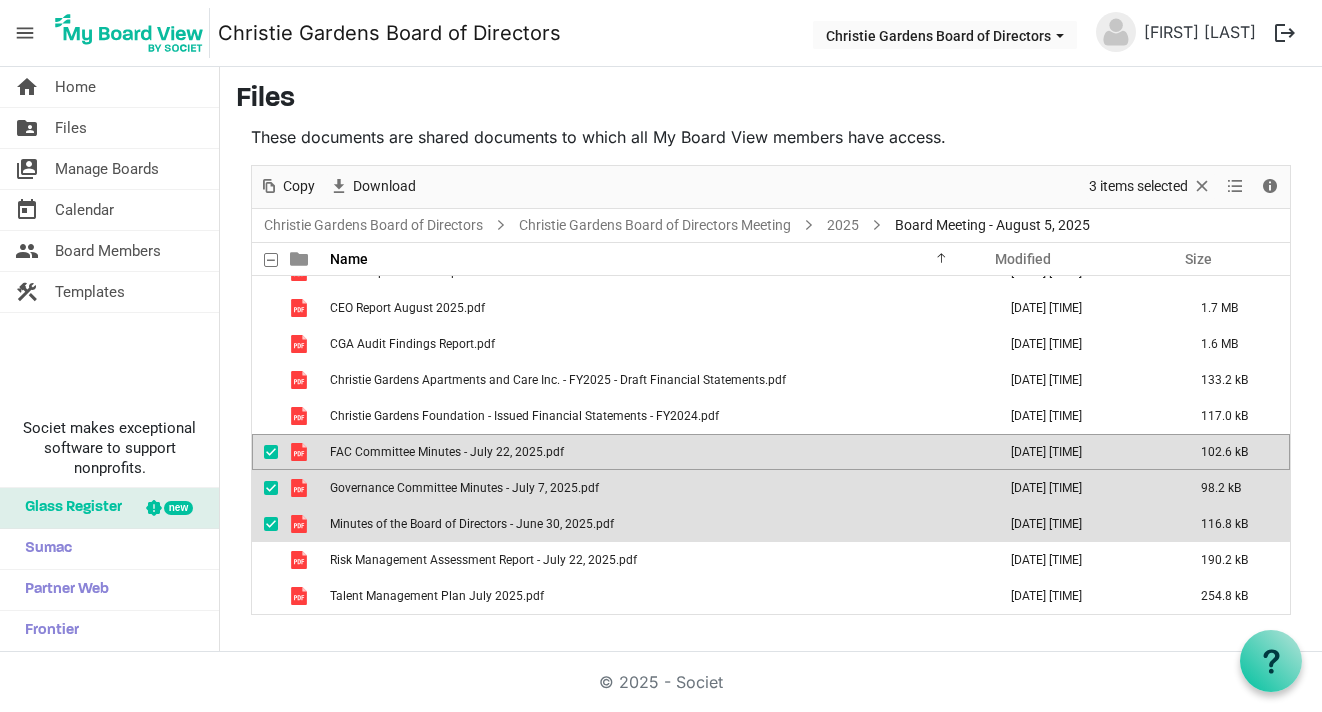 click on "FAC Committee Minutes - July 22, 2025.pdf" at bounding box center (447, 452) 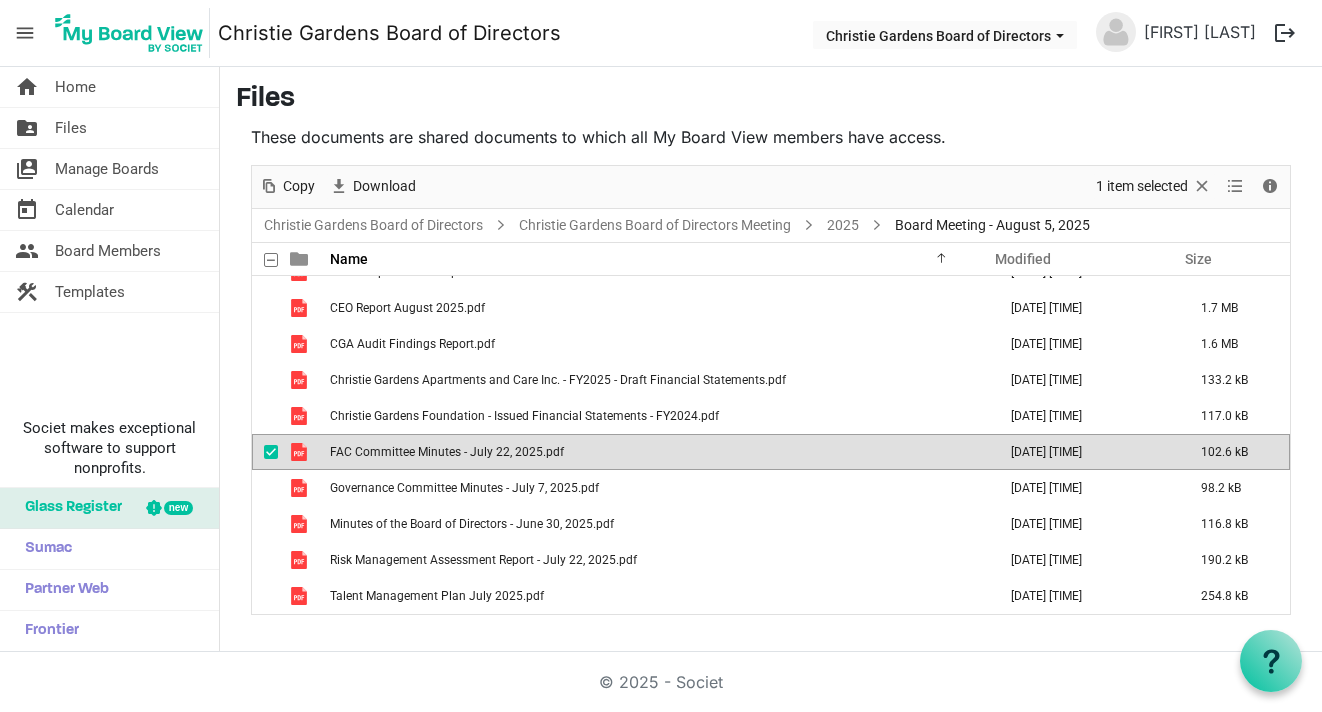drag, startPoint x: 395, startPoint y: 450, endPoint x: 2264, endPoint y: 384, distance: 1870.1649 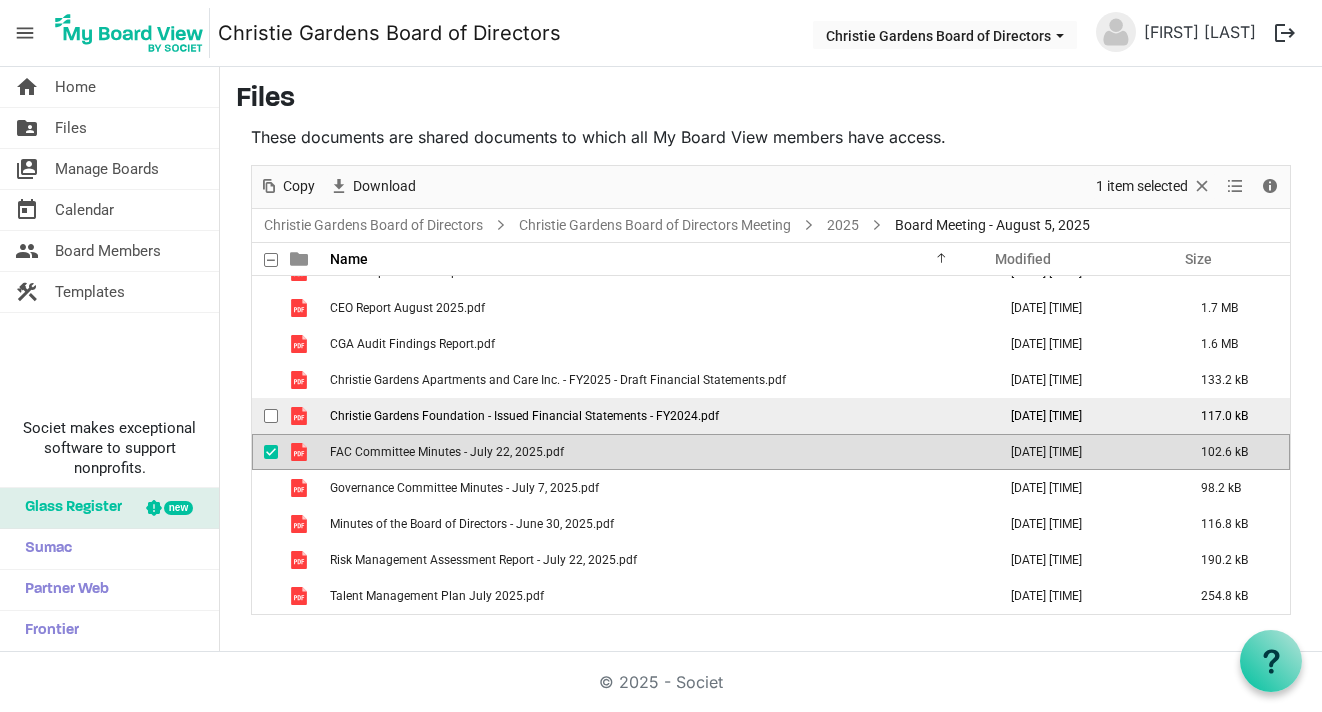 click at bounding box center (271, 416) 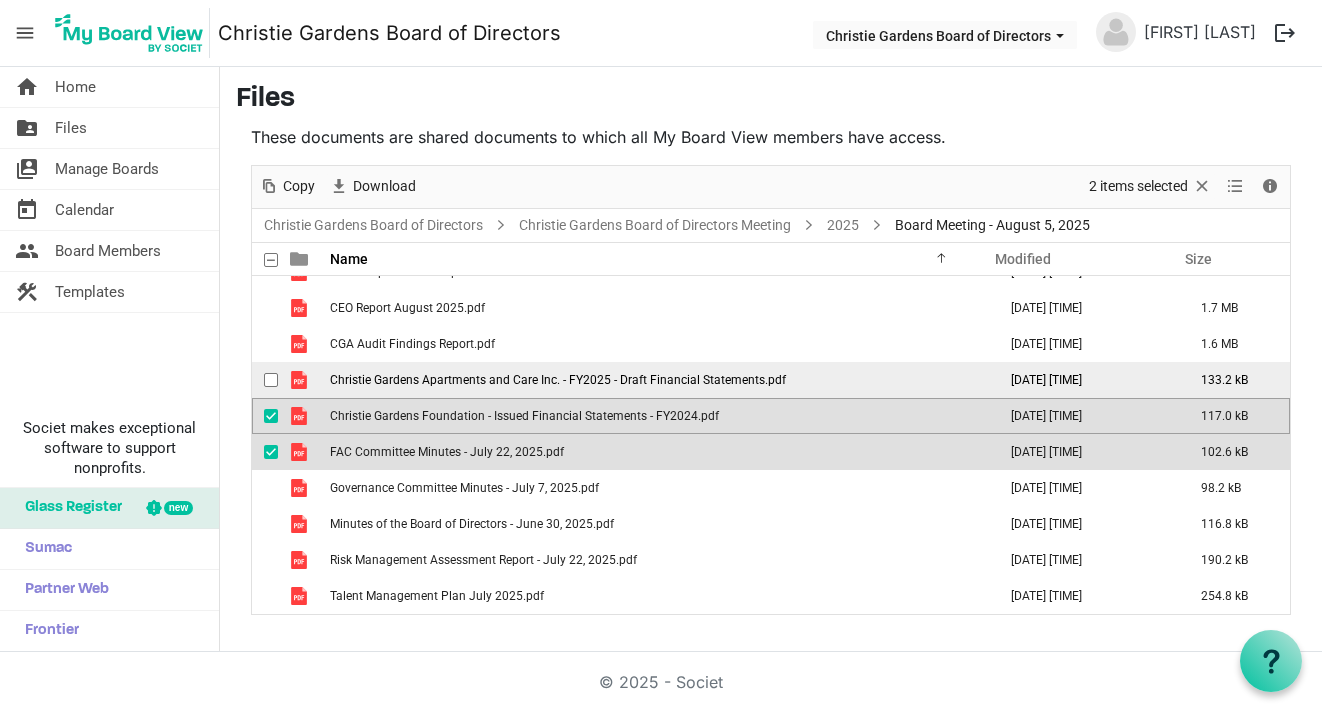 click at bounding box center [271, 380] 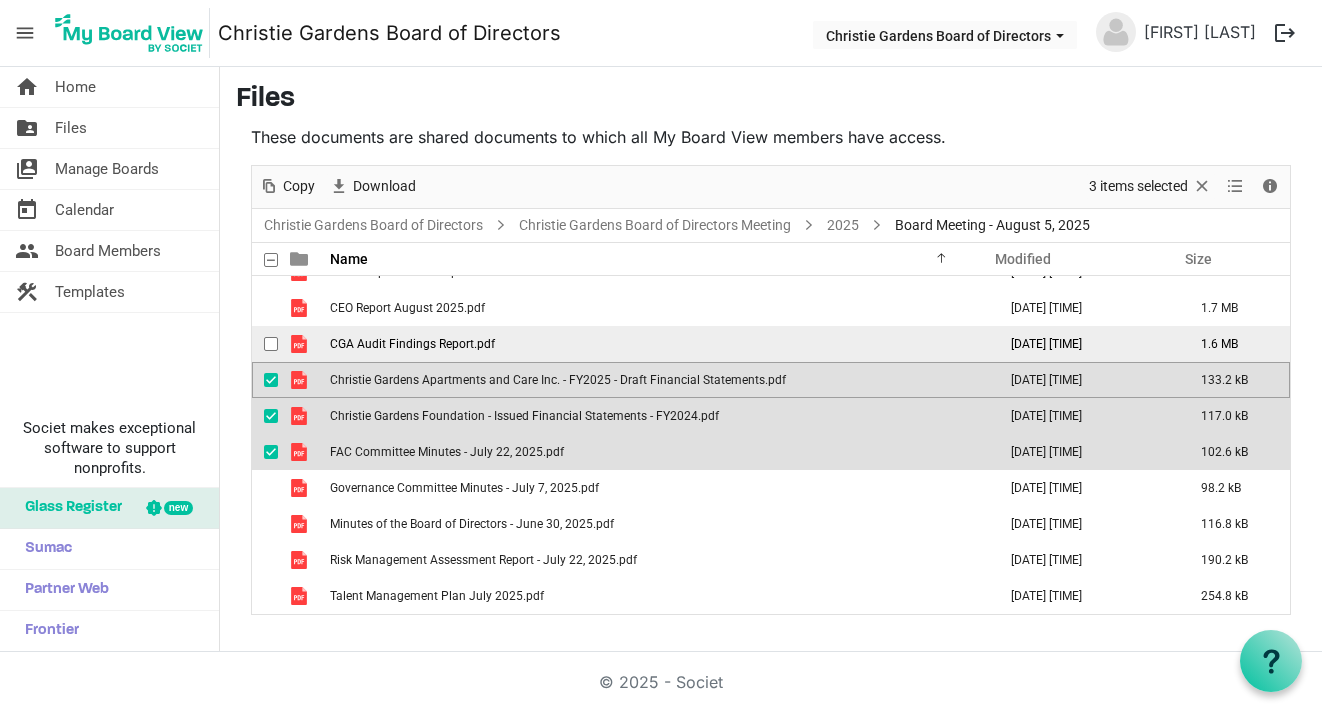 click at bounding box center [271, 344] 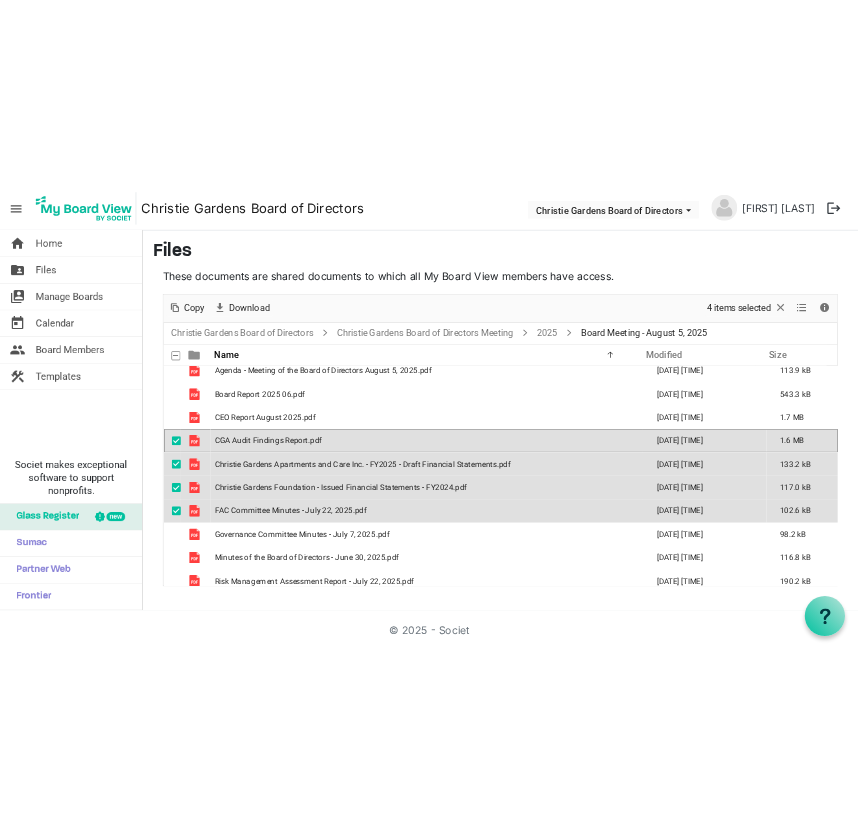scroll, scrollTop: 0, scrollLeft: 0, axis: both 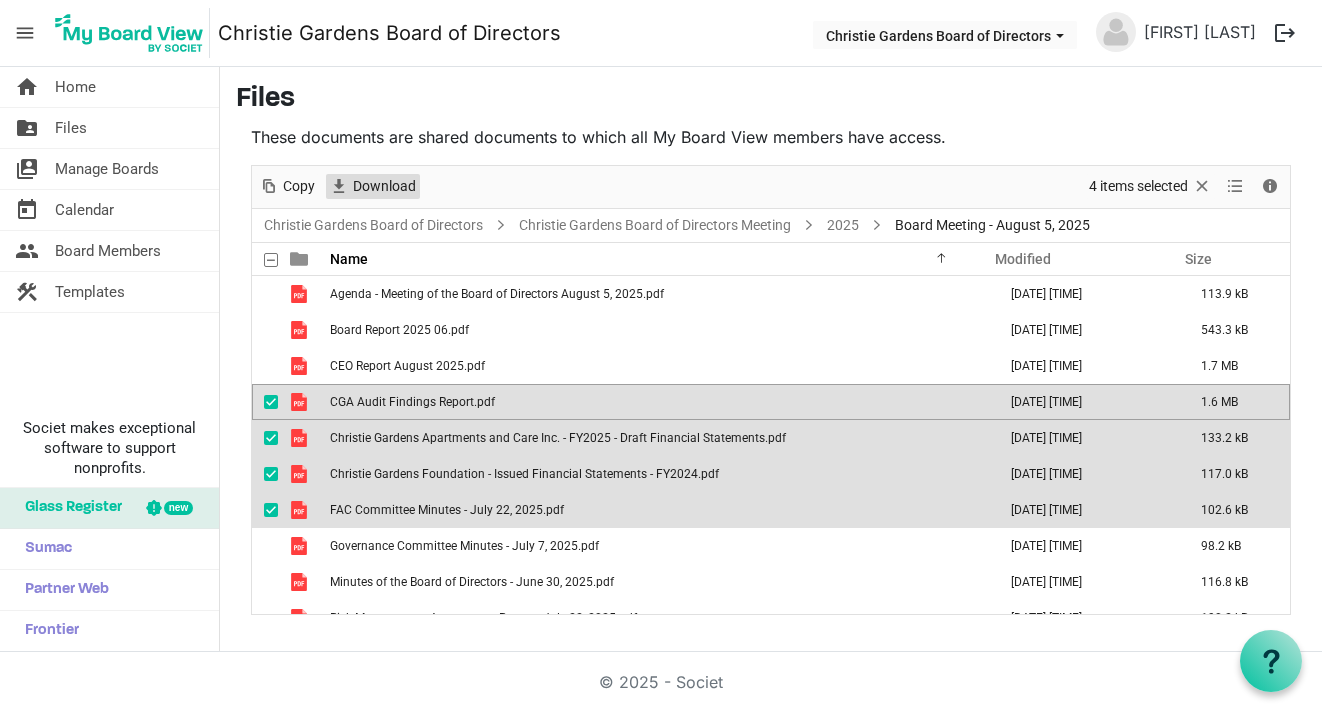 click on "Download" at bounding box center (384, 186) 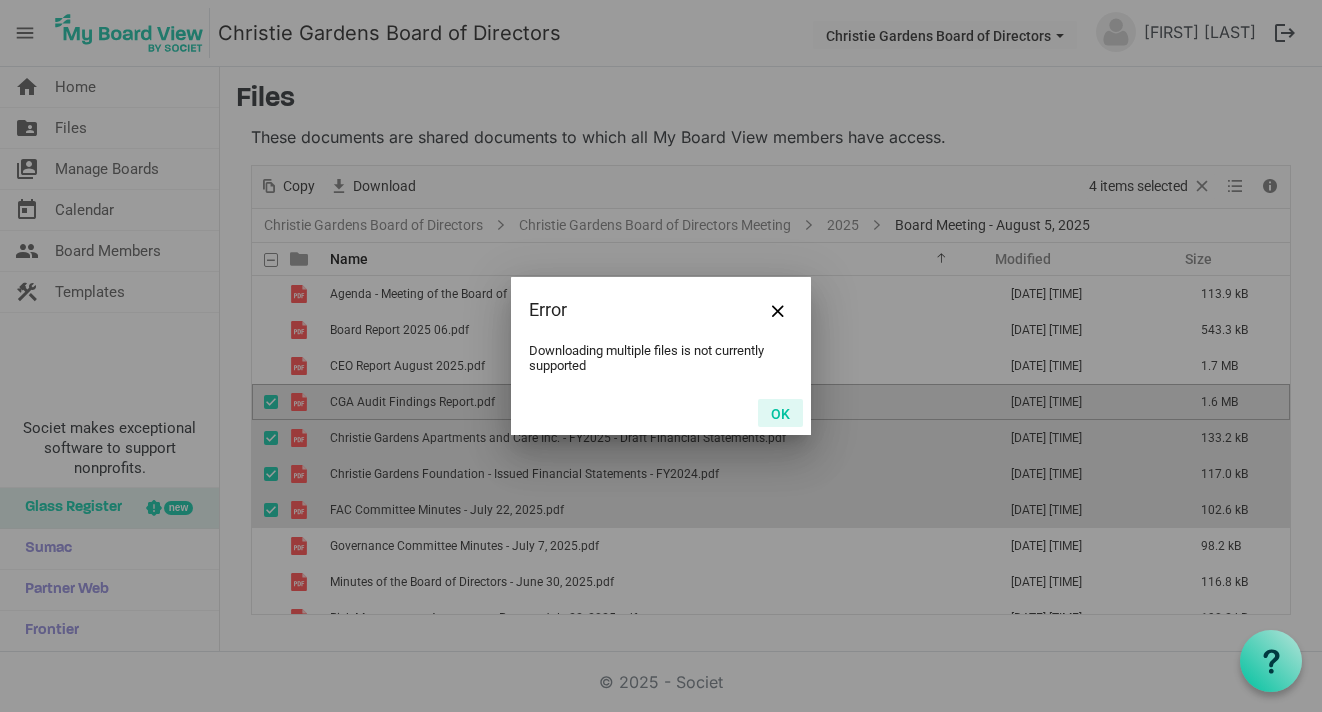 click on "OK" at bounding box center [780, 413] 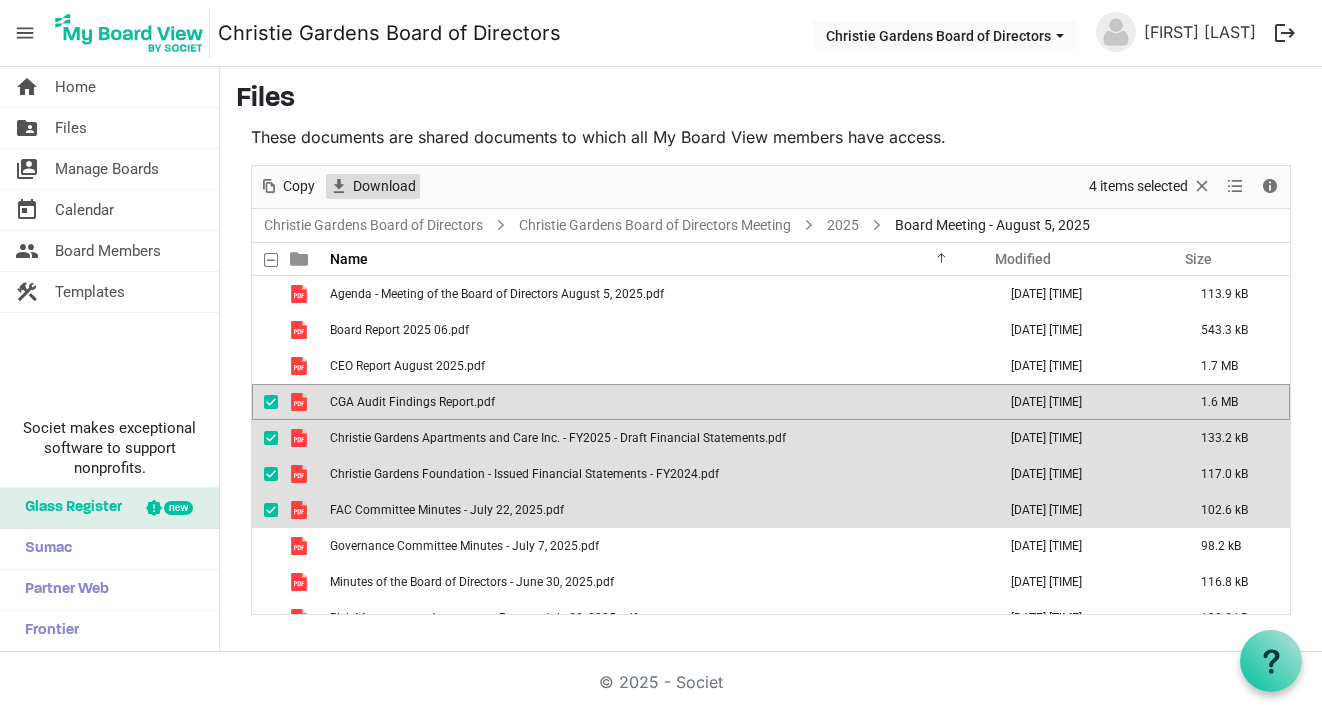 click on "Download" at bounding box center [384, 186] 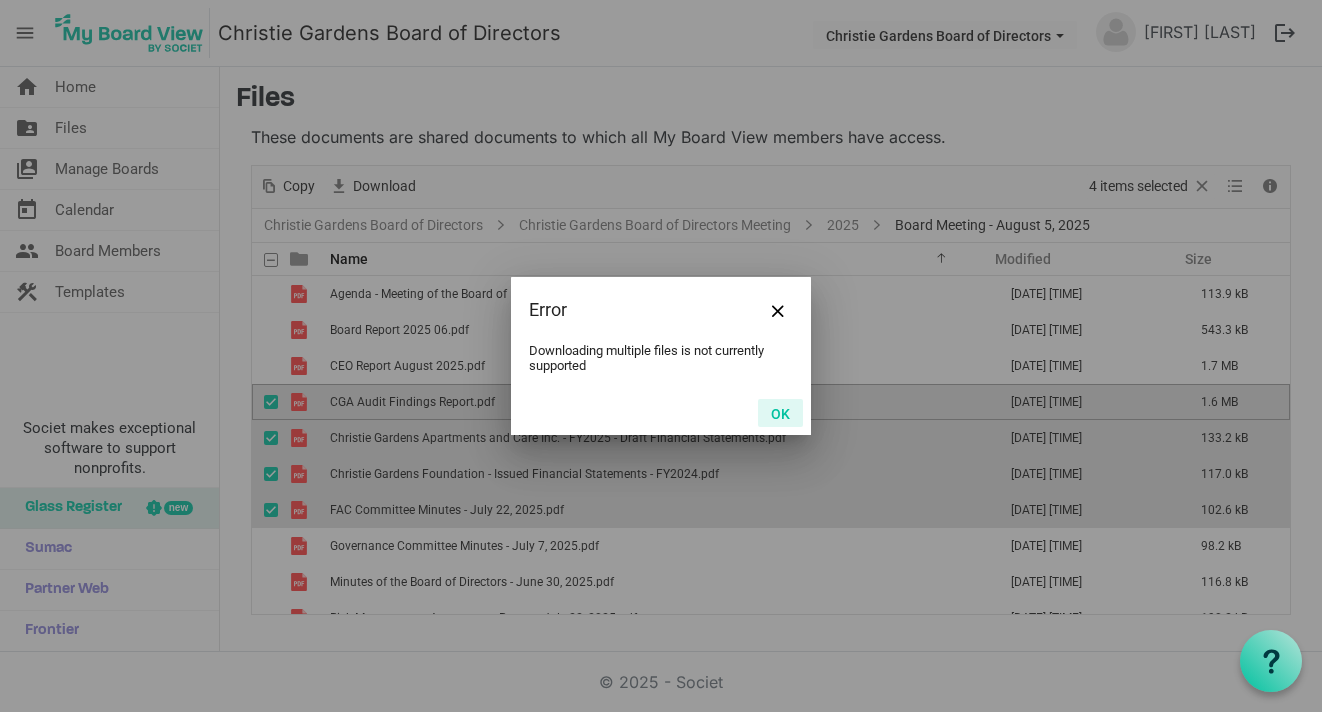 click on "OK" at bounding box center (780, 413) 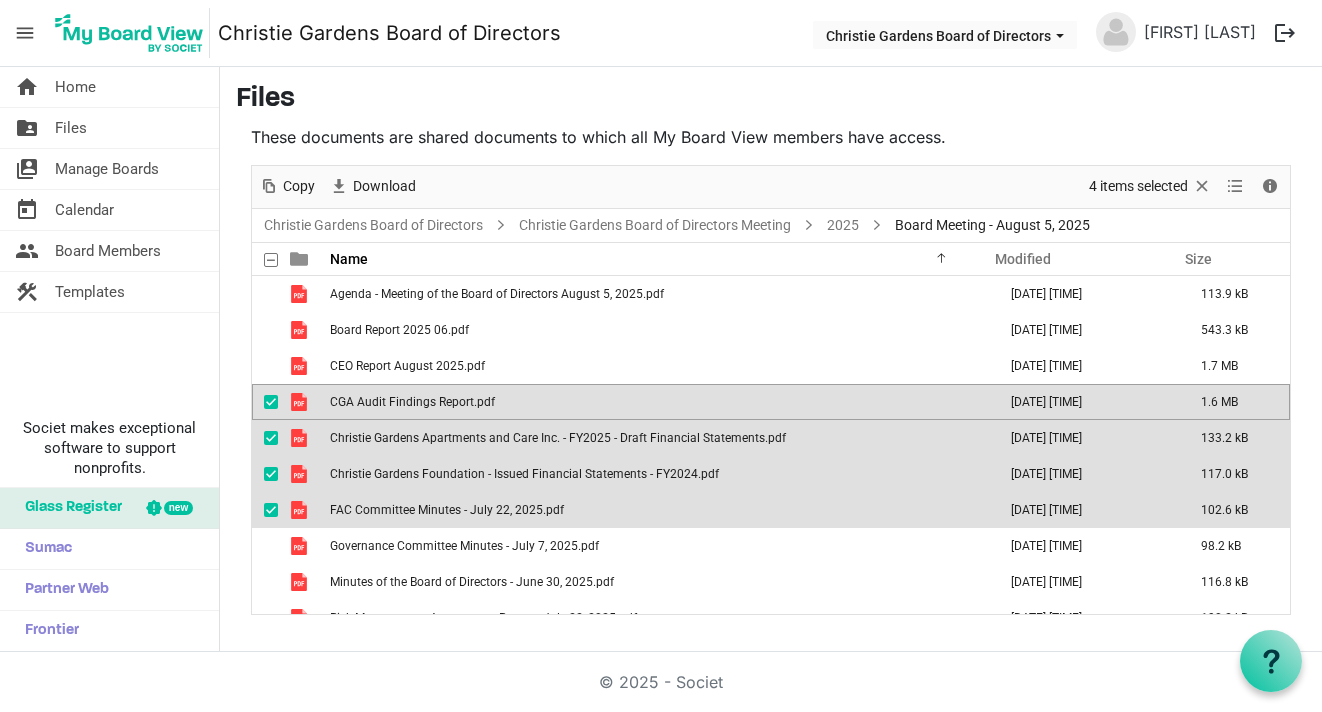 click at bounding box center [271, 510] 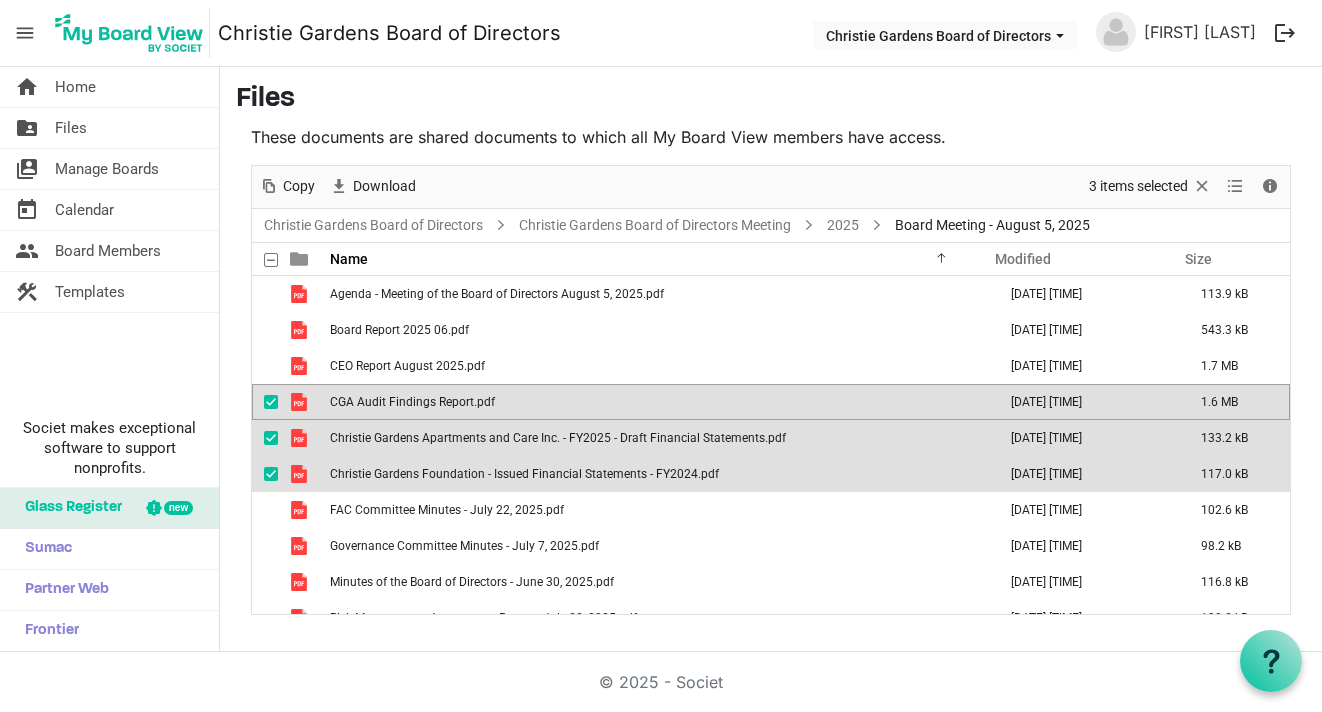 drag, startPoint x: 271, startPoint y: 474, endPoint x: 271, endPoint y: 437, distance: 37 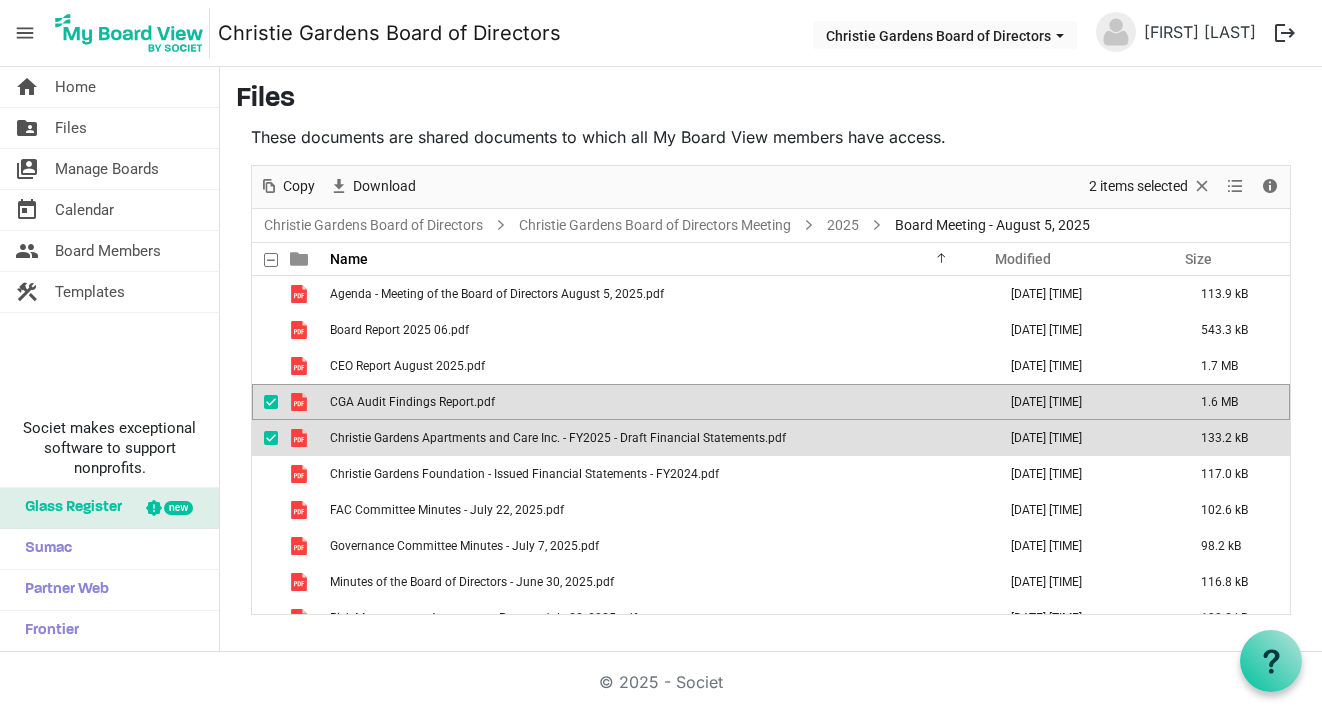 click at bounding box center [276, 438] 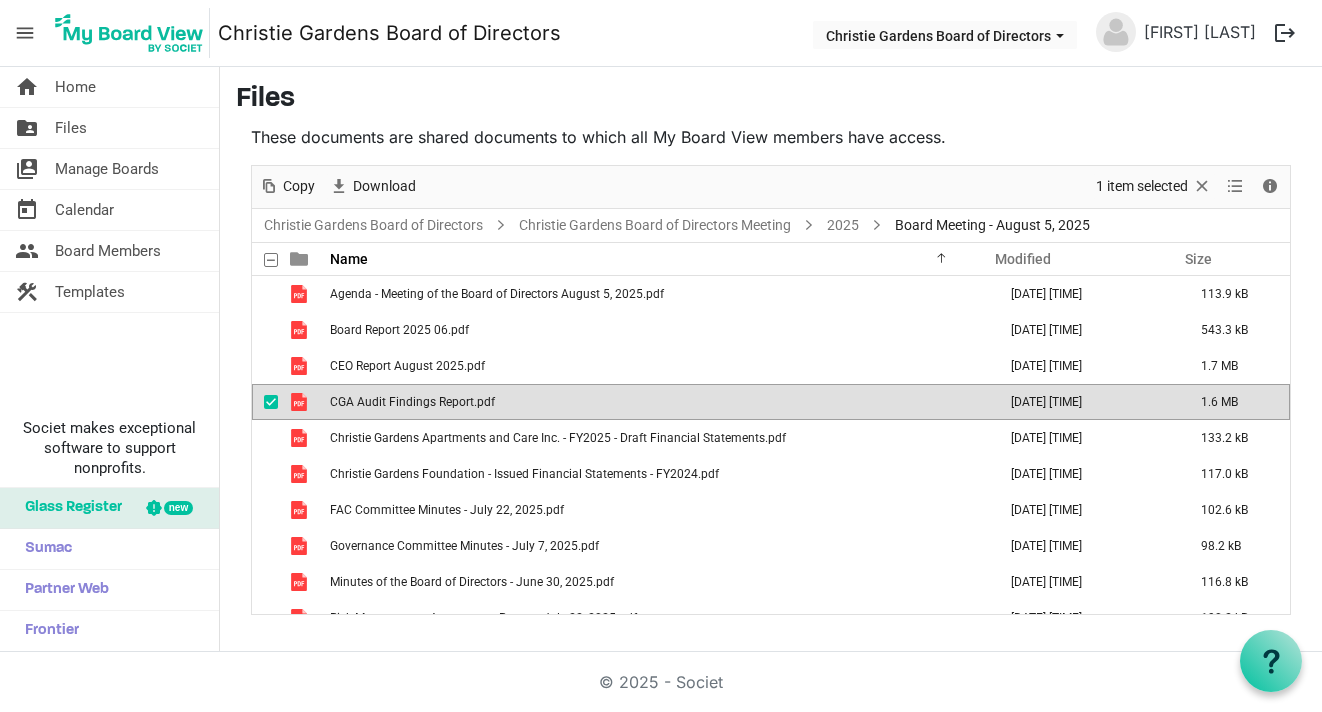 click at bounding box center [271, 402] 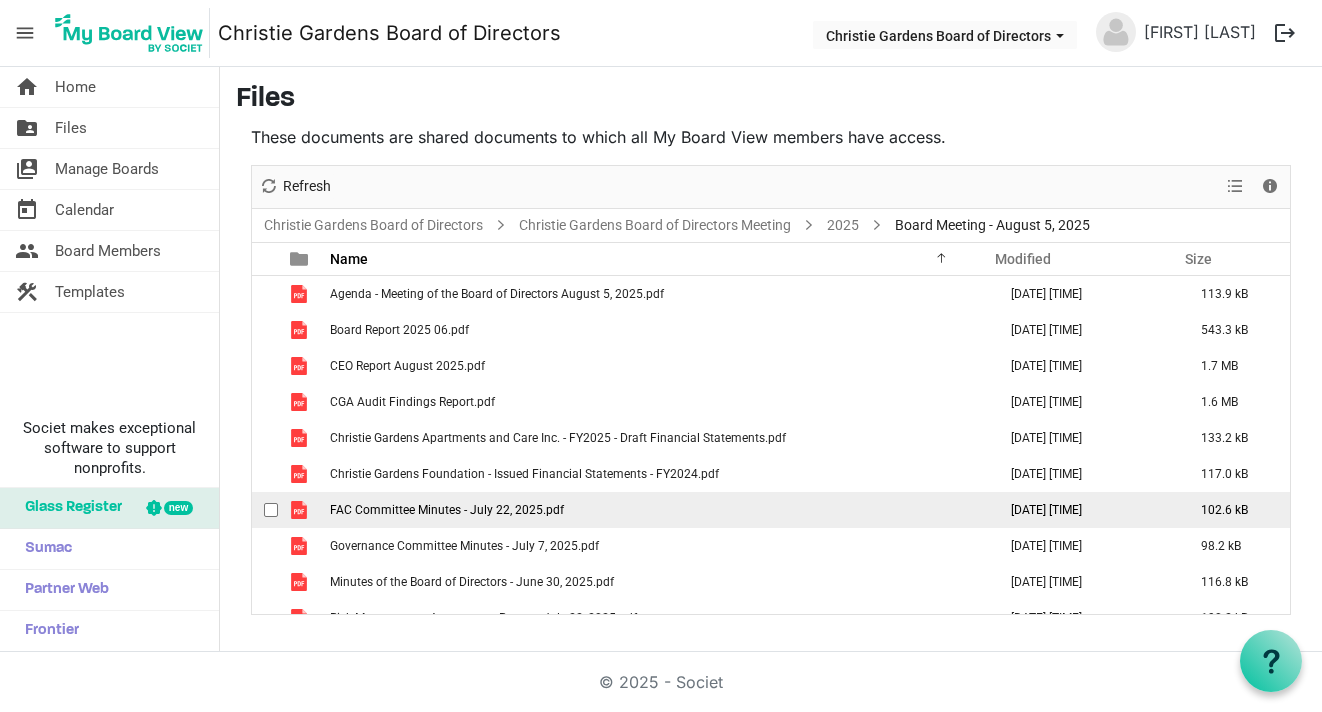 click at bounding box center (271, 510) 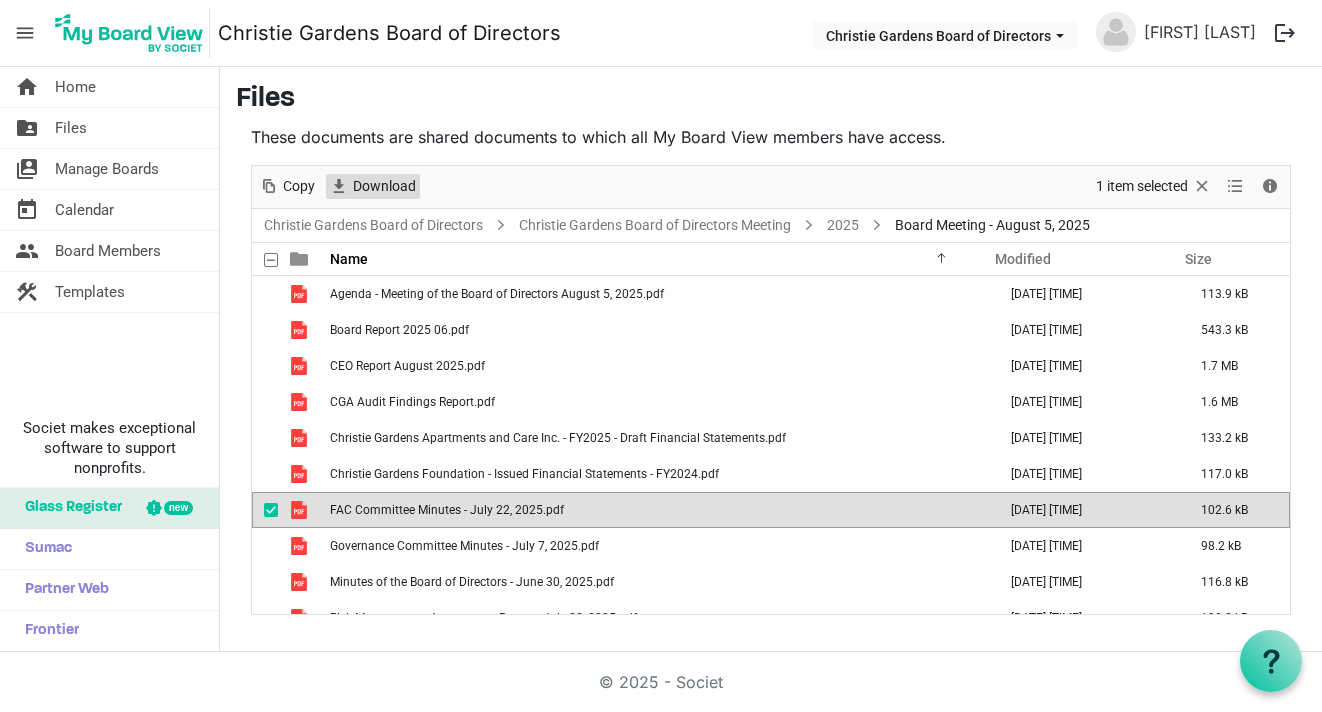 click on "Download" at bounding box center [384, 186] 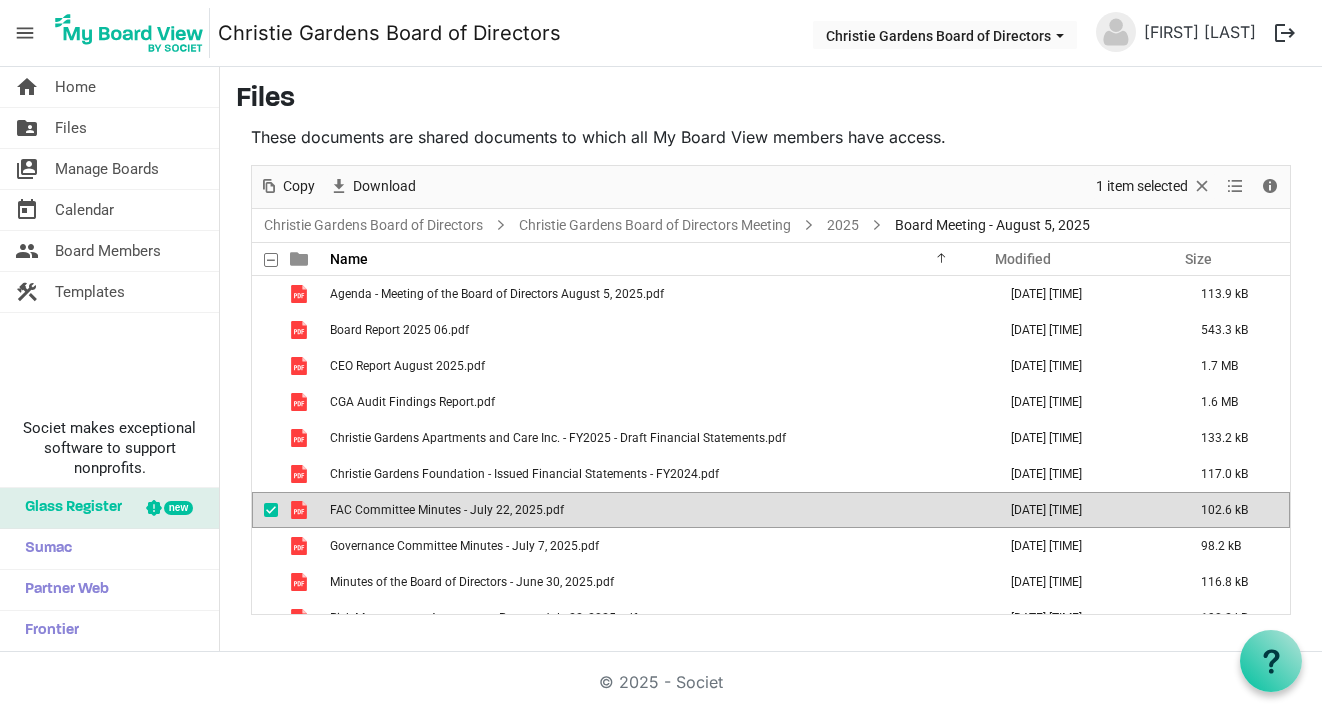 click at bounding box center [271, 510] 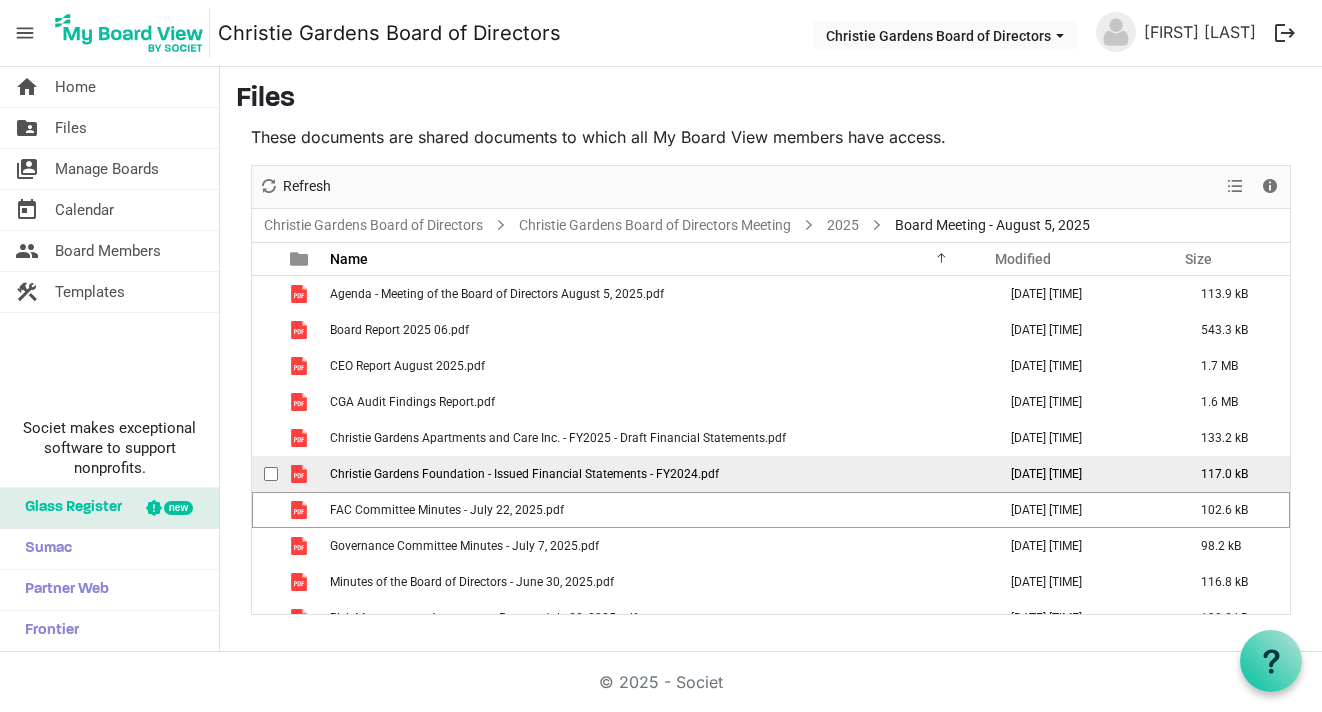 click at bounding box center (271, 474) 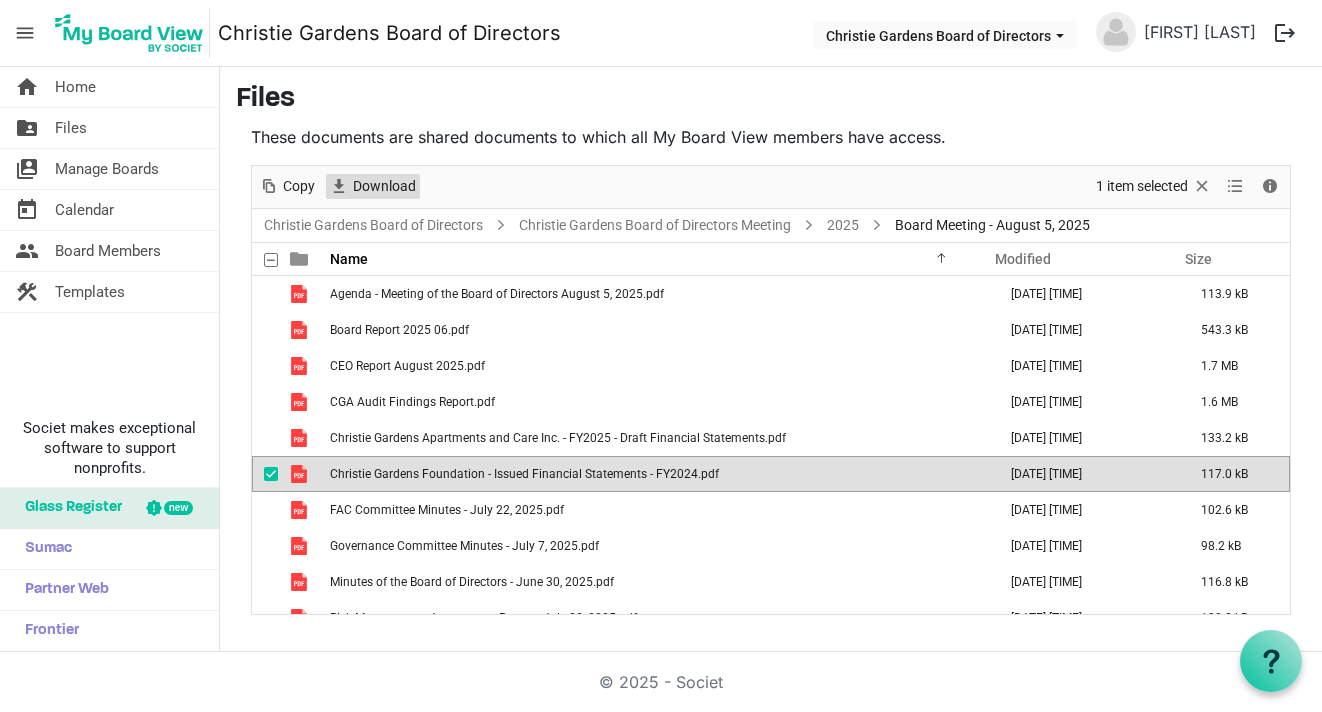 click on "Download" at bounding box center (384, 186) 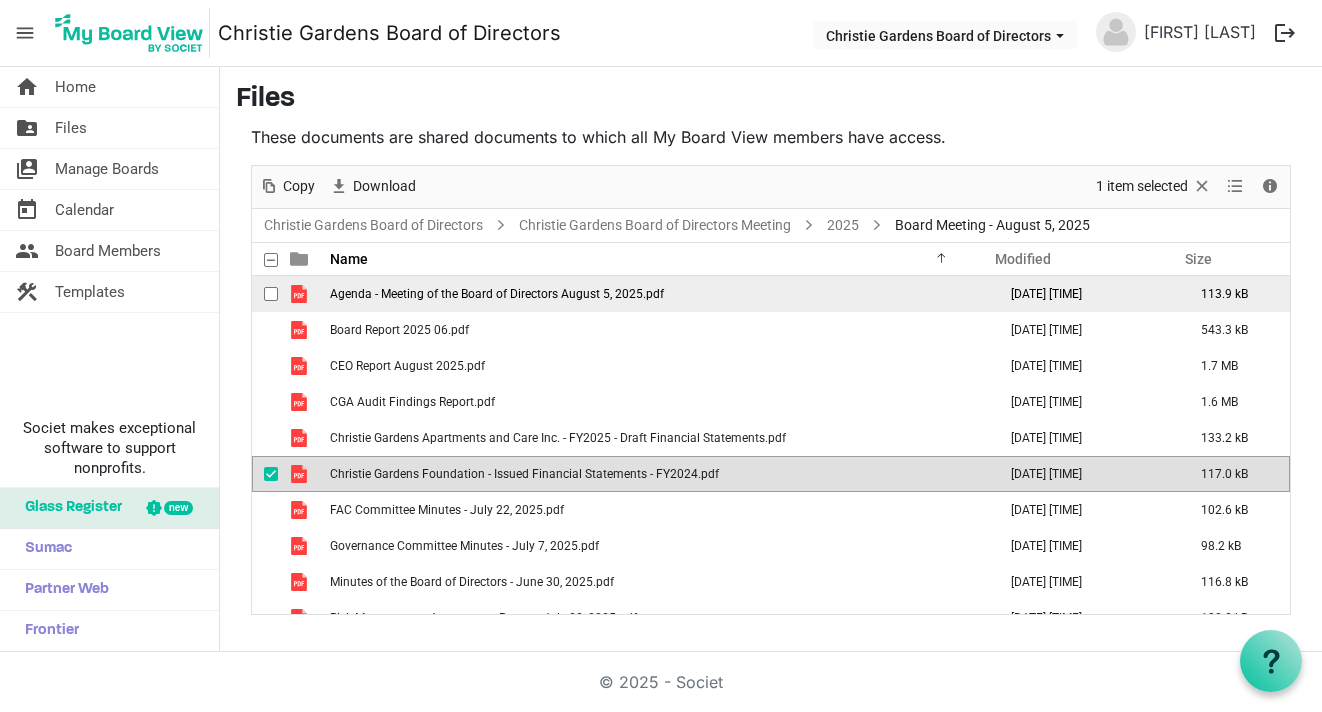 click on "Agenda - Meeting of the Board of Directors August 5, 2025.pdf" at bounding box center [497, 294] 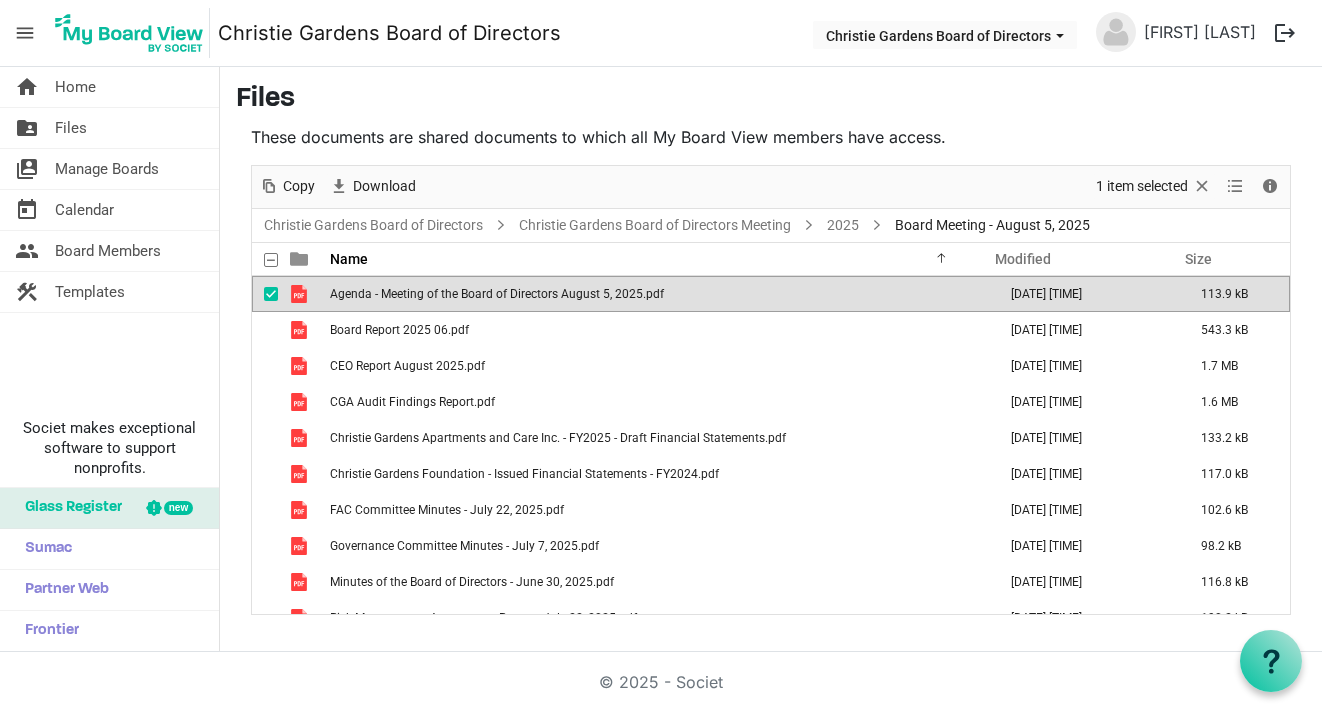 click on "Agenda - Meeting of the Board of Directors August 5, 2025.pdf" at bounding box center [497, 294] 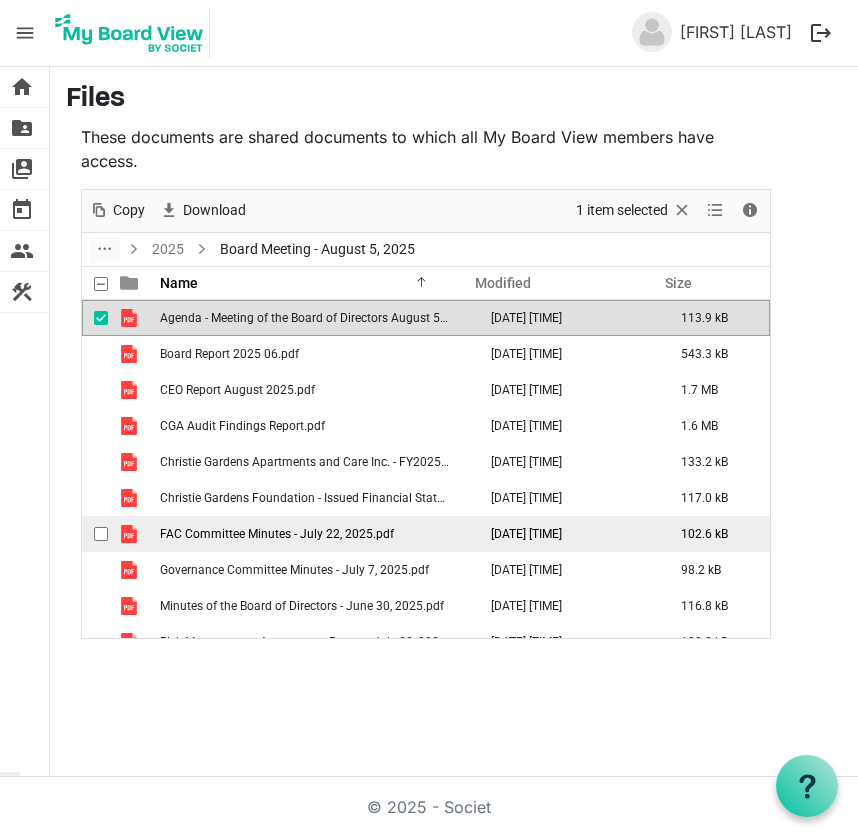 click on "FAC Committee Minutes - July 22, 2025.pdf" at bounding box center (277, 534) 